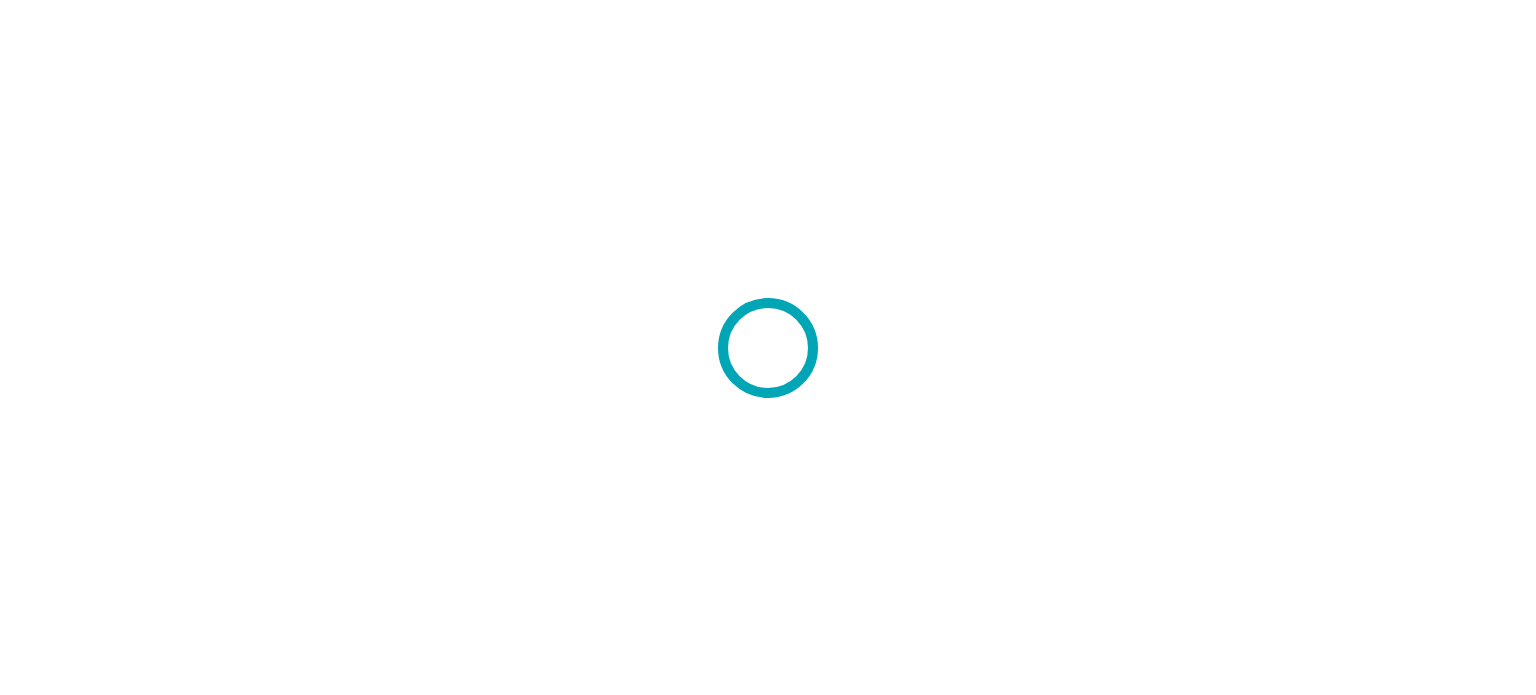 scroll, scrollTop: 0, scrollLeft: 0, axis: both 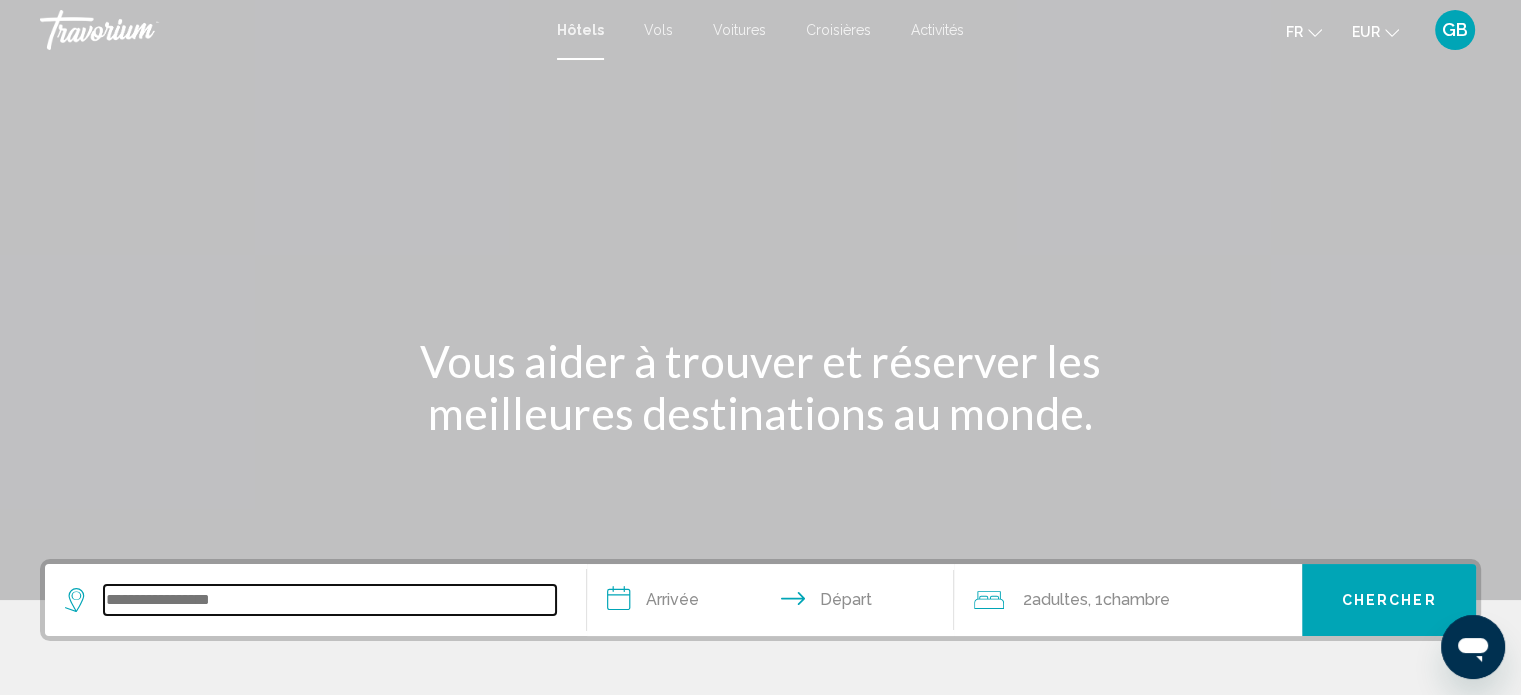 click at bounding box center [330, 600] 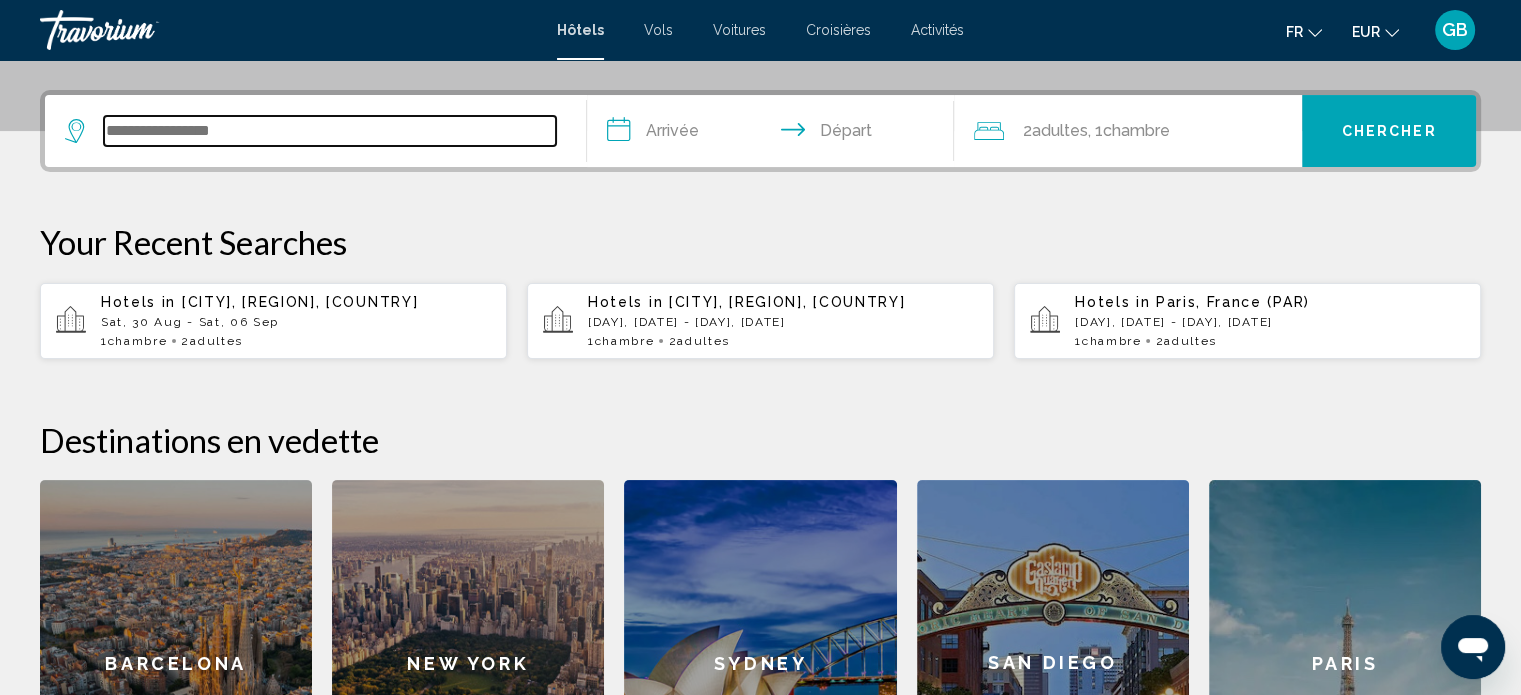 scroll, scrollTop: 493, scrollLeft: 0, axis: vertical 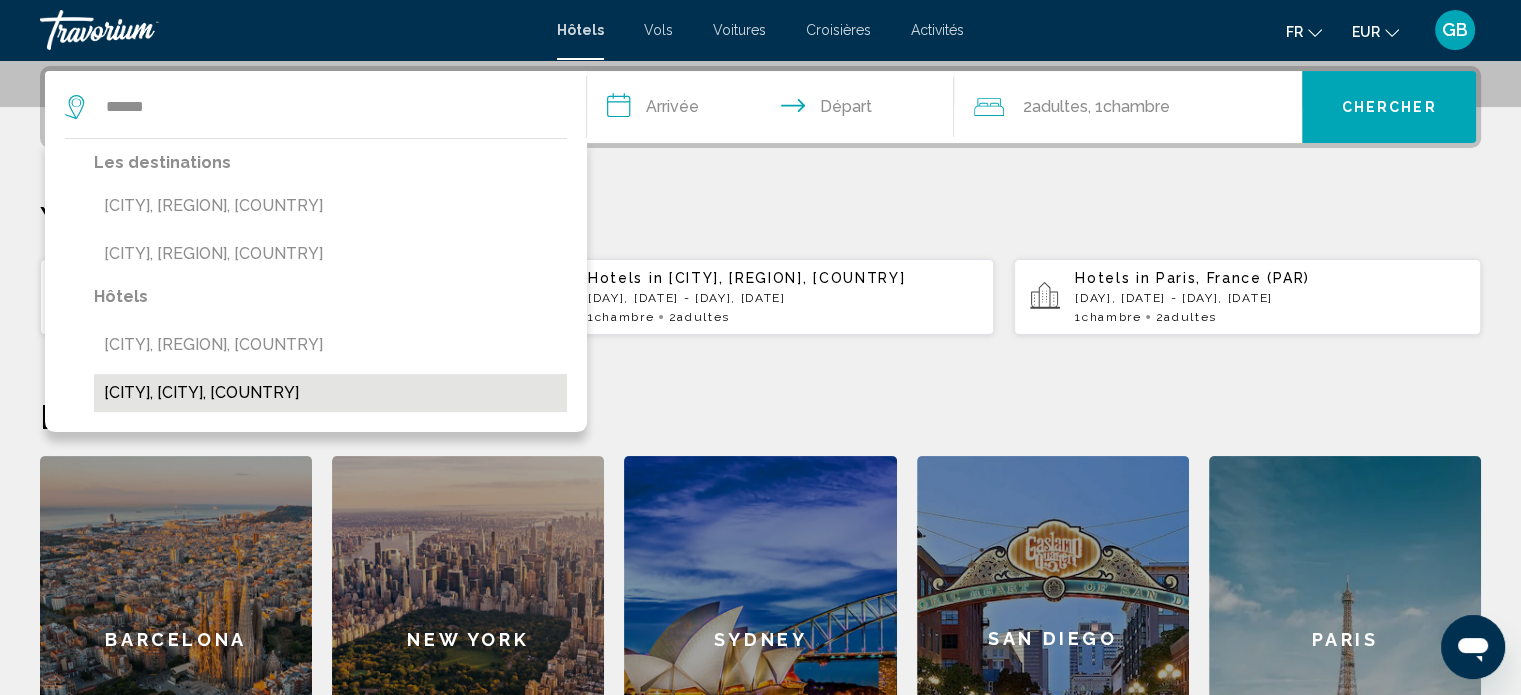 click on "([CITY], [COUNTRY])" at bounding box center [330, 393] 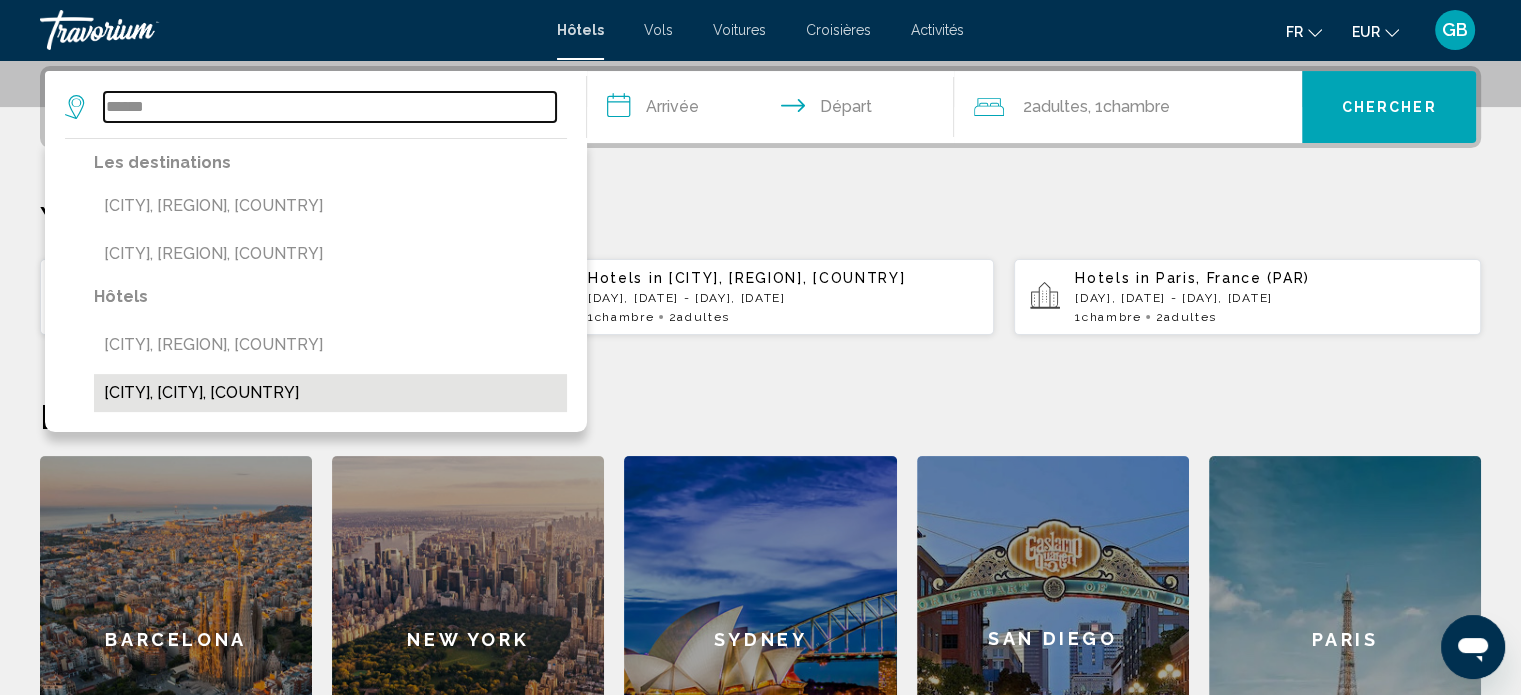 type on "**********" 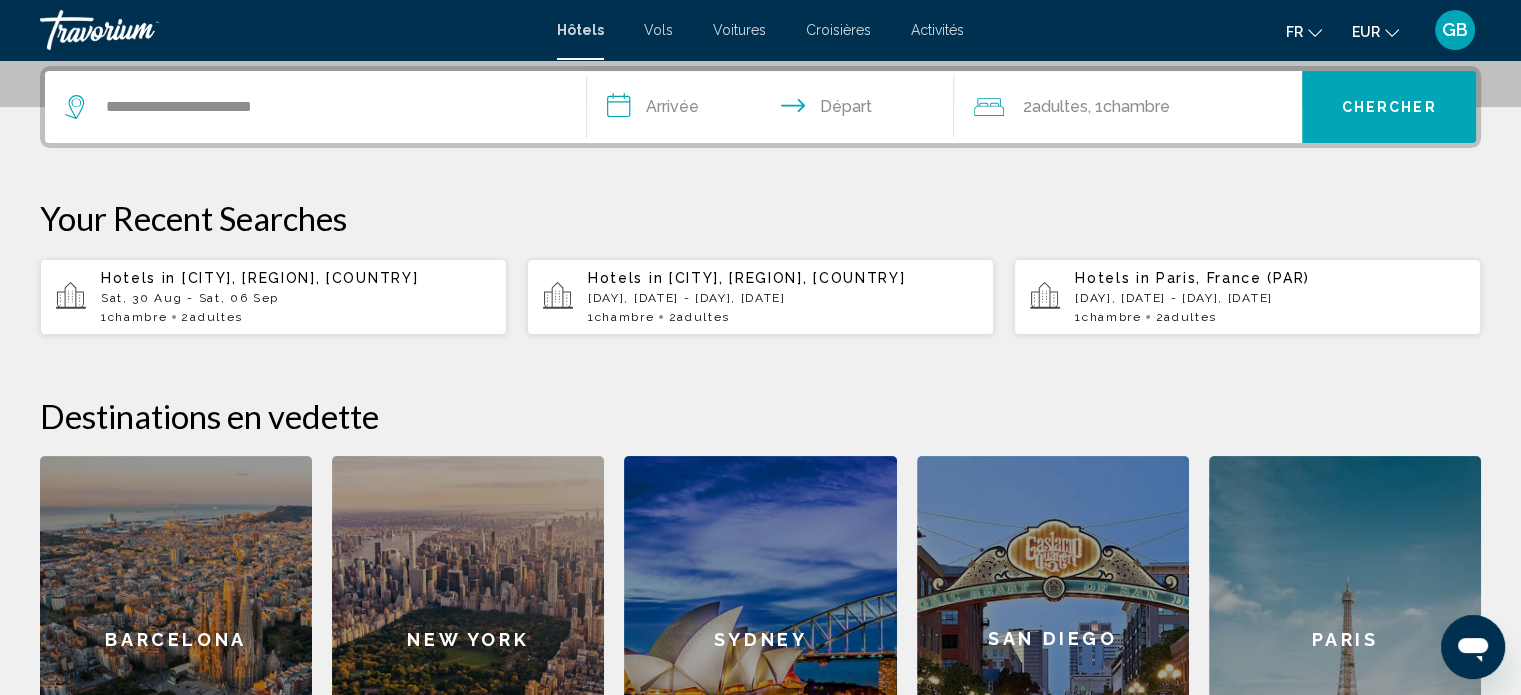 click on "**********" at bounding box center (760, 444) 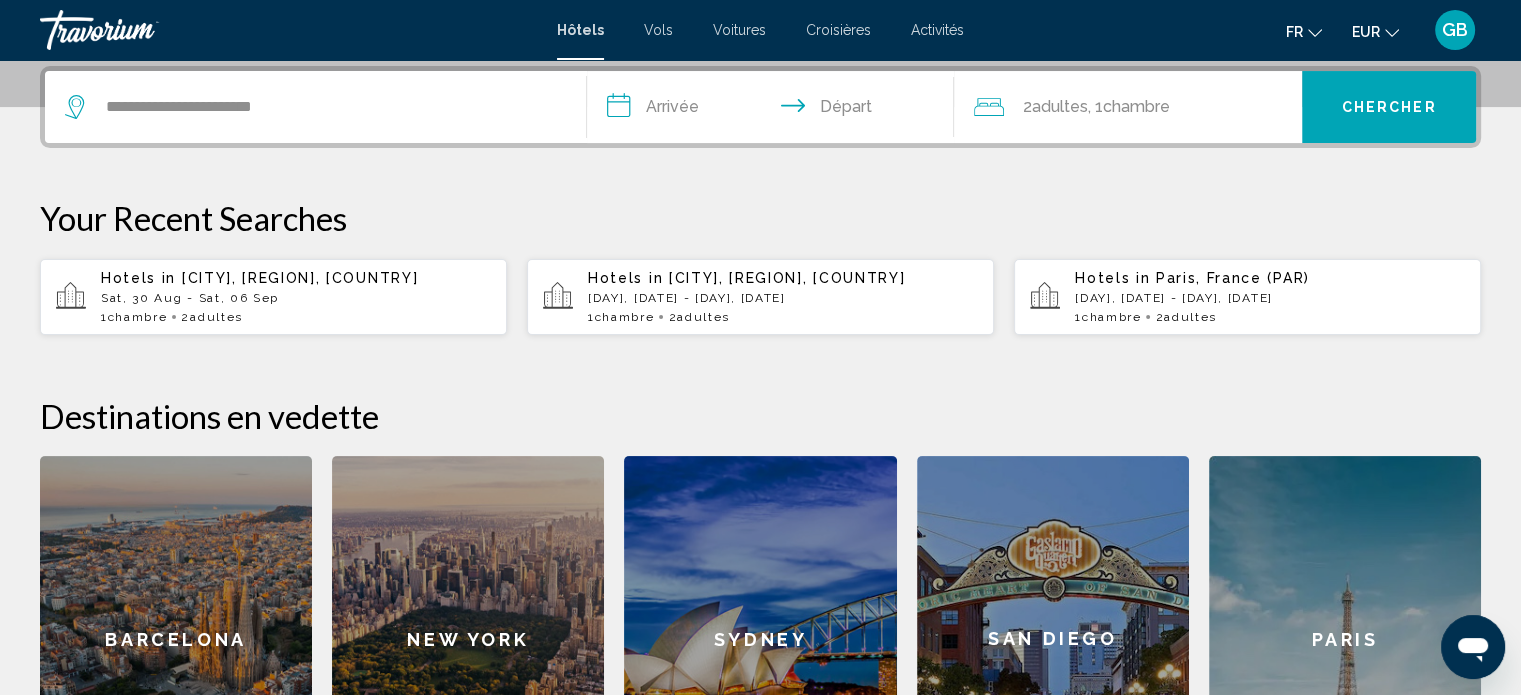 click on "**********" at bounding box center [775, 110] 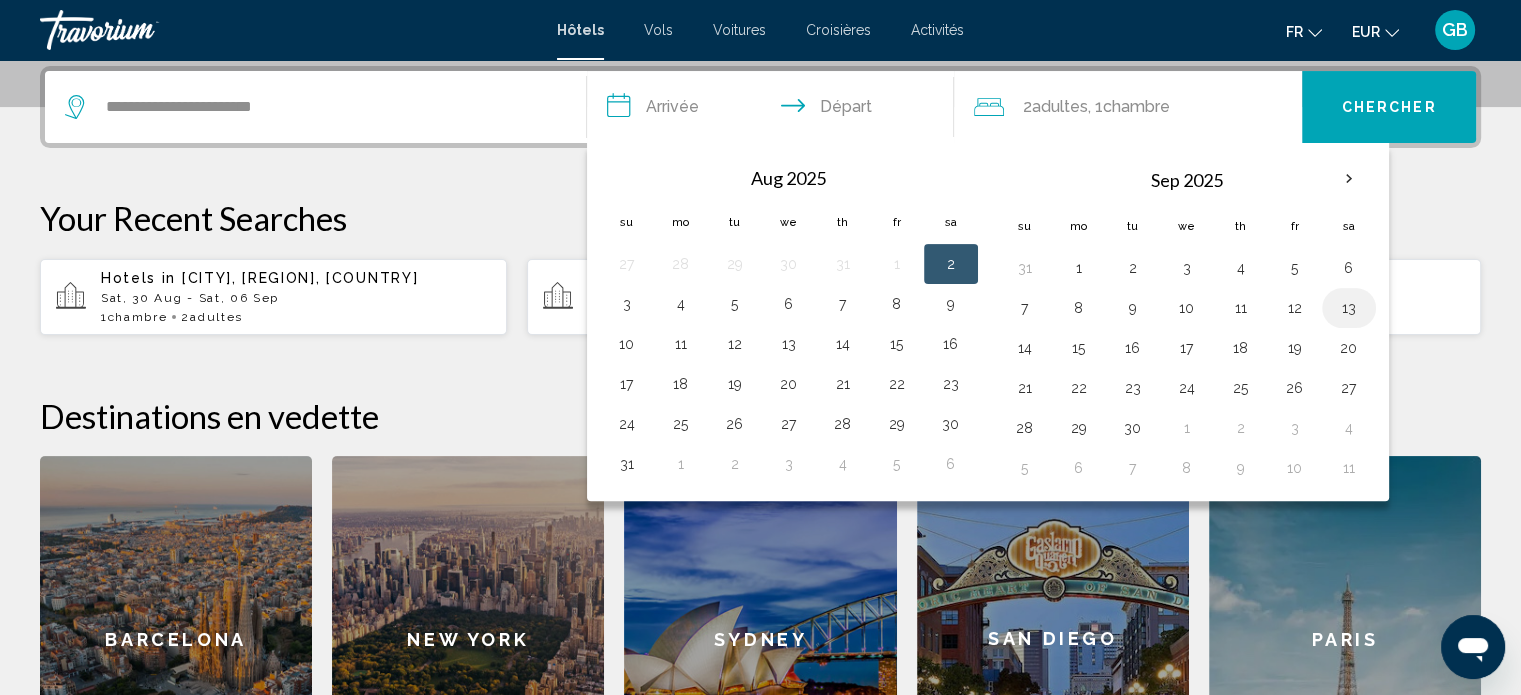 click on "13" at bounding box center (1349, 308) 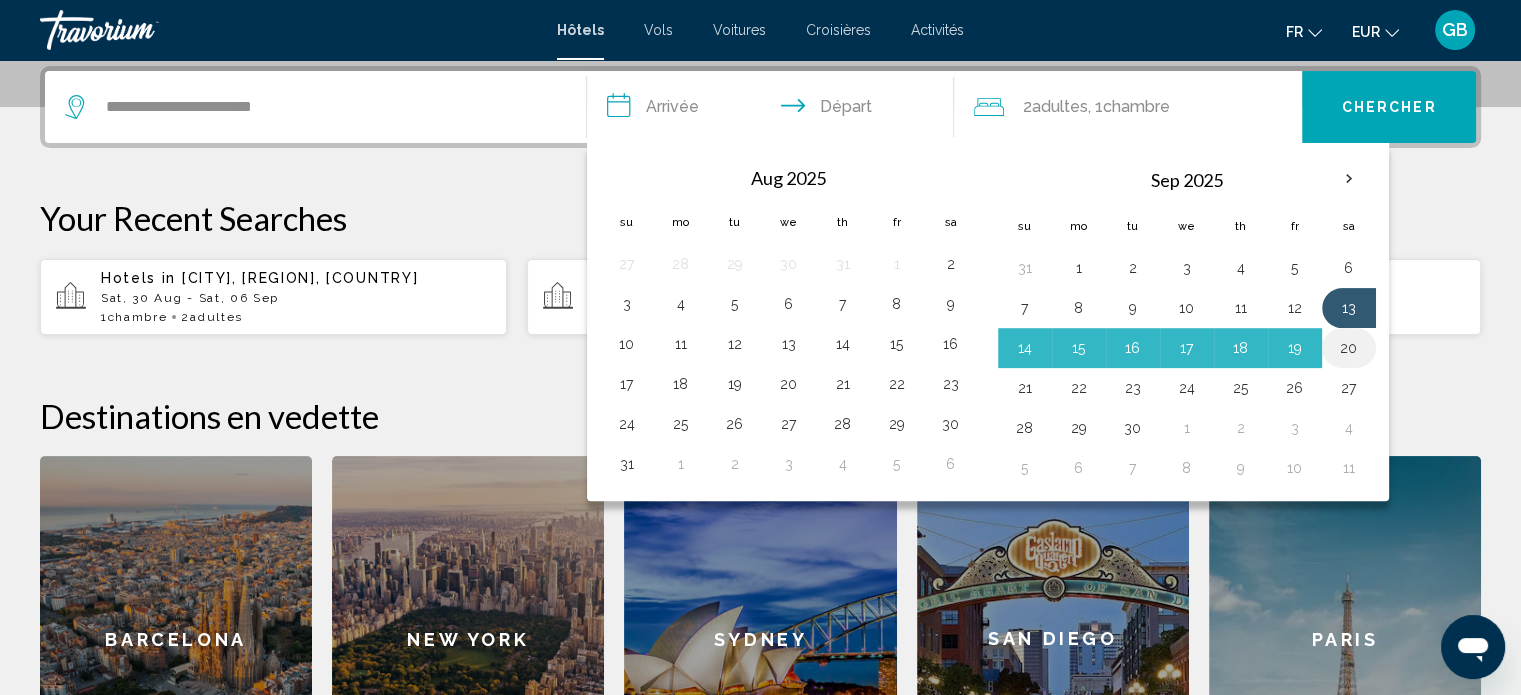 click on "20" at bounding box center (1349, 348) 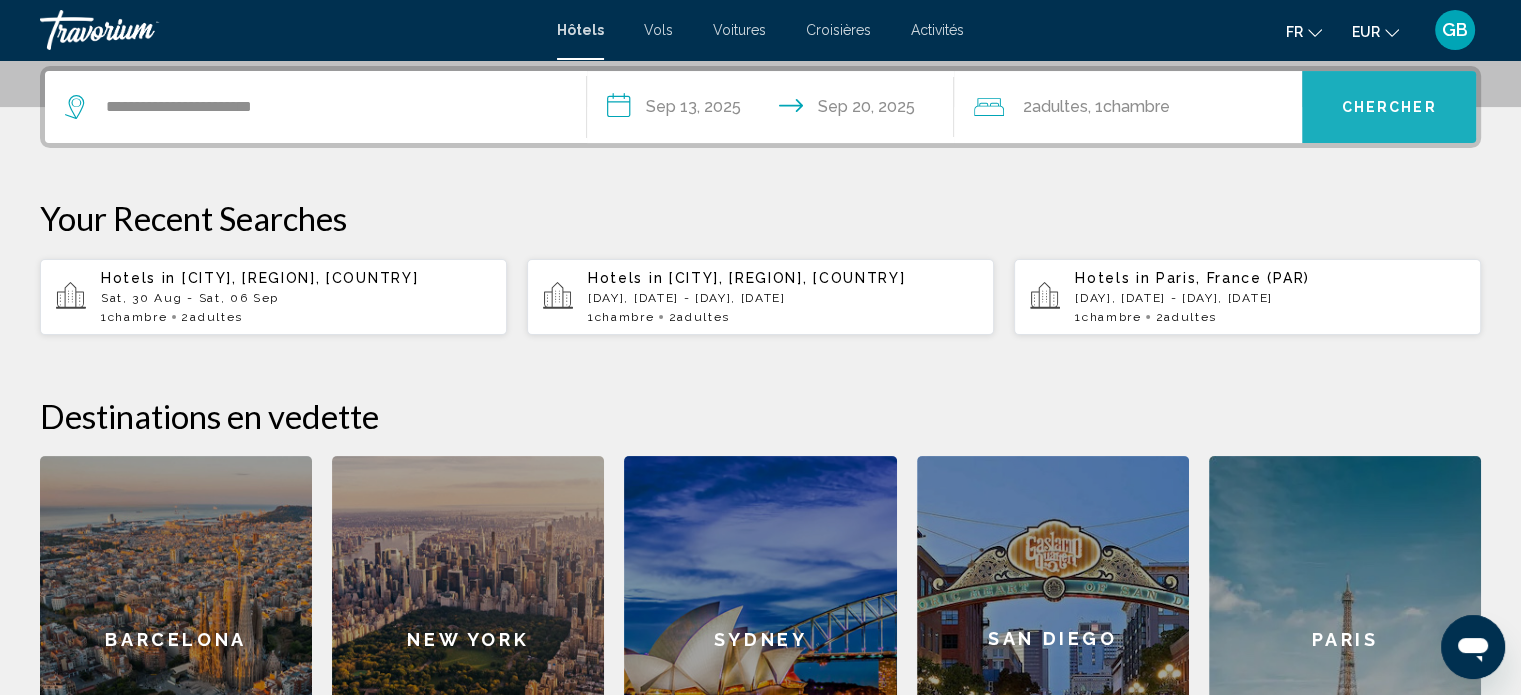 click on "Chercher" at bounding box center (1389, 108) 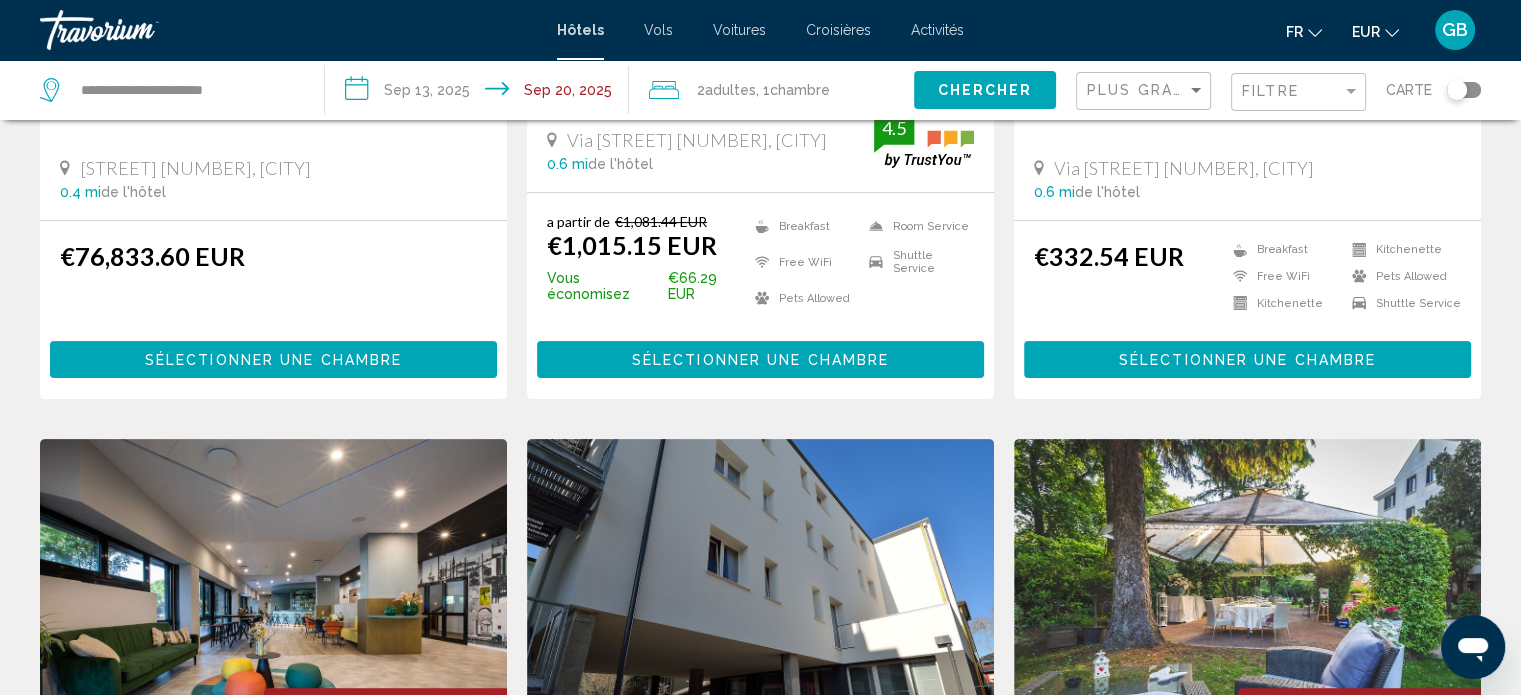 scroll, scrollTop: 0, scrollLeft: 0, axis: both 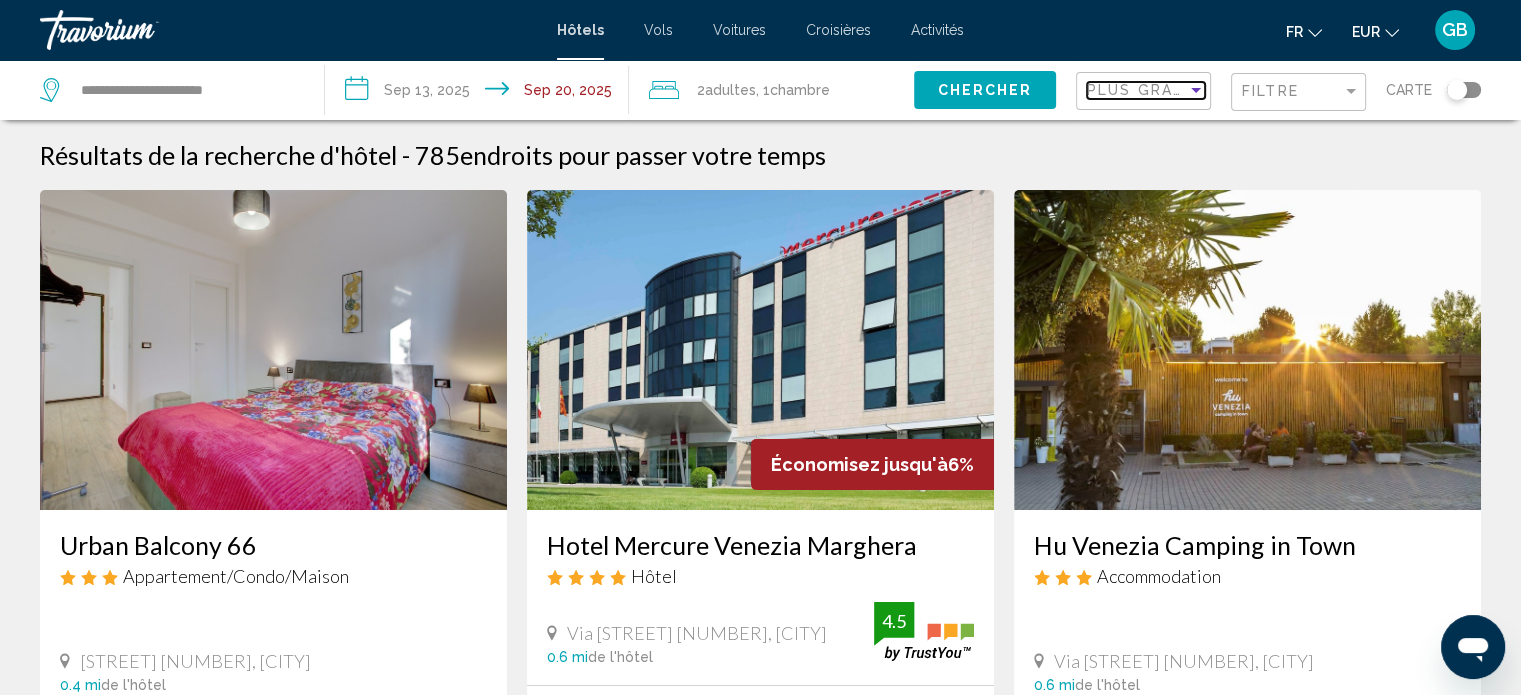 click at bounding box center (1196, 90) 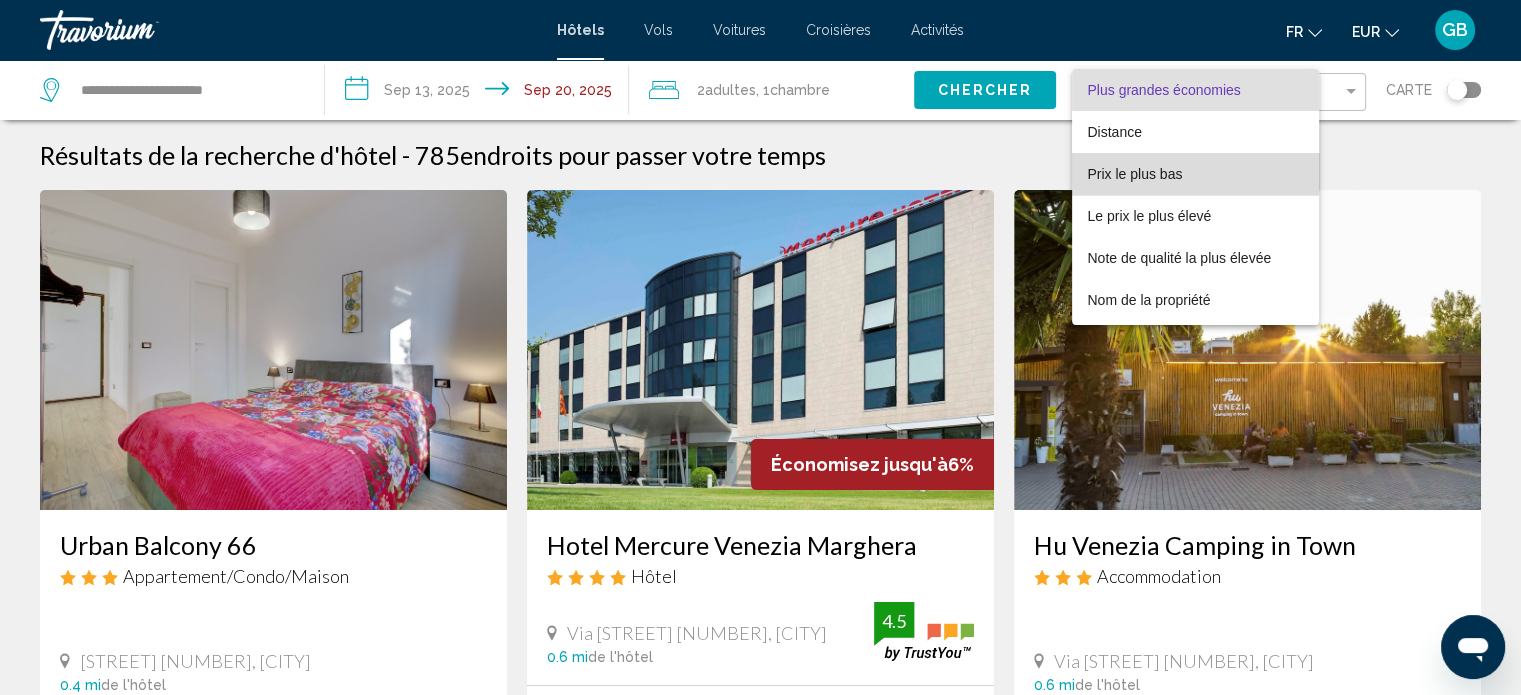 click on "Prix le plus bas" at bounding box center (1135, 174) 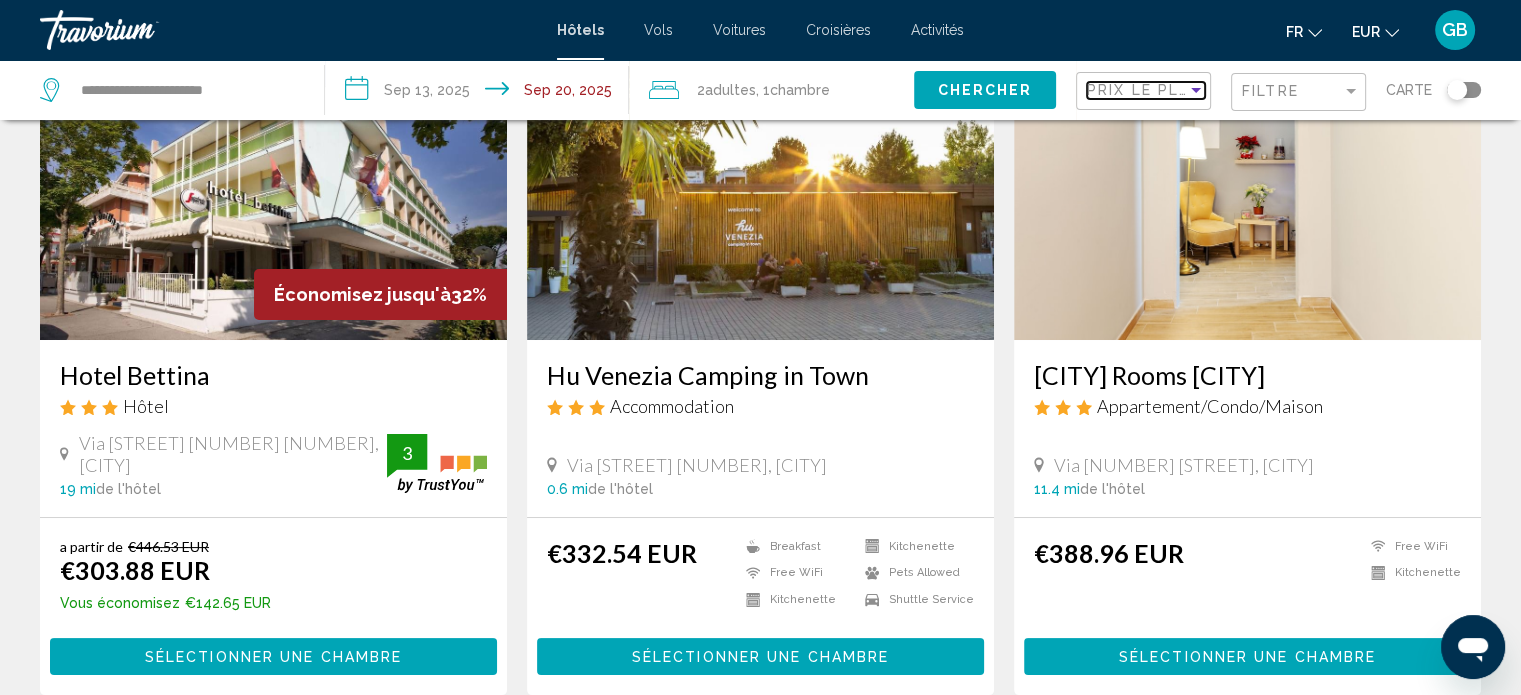scroll, scrollTop: 174, scrollLeft: 0, axis: vertical 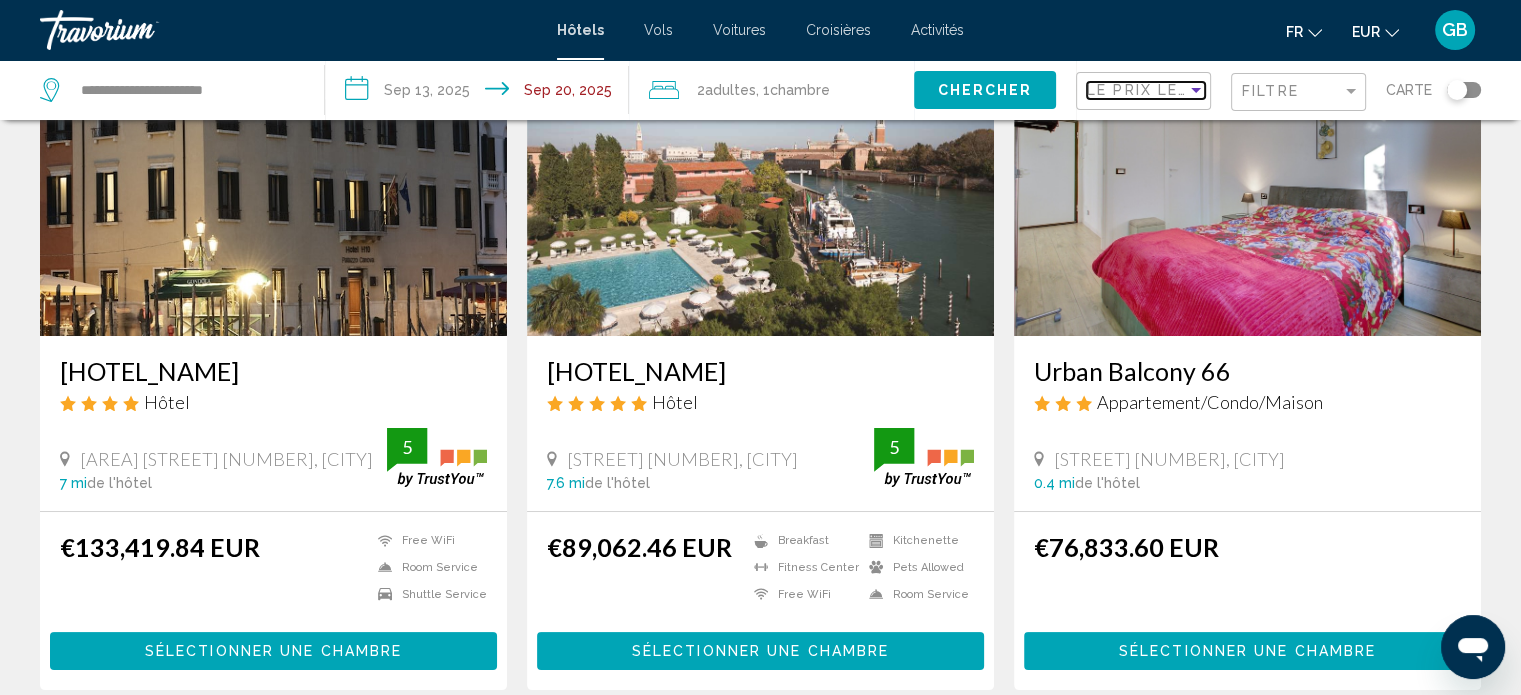 click at bounding box center (1196, 90) 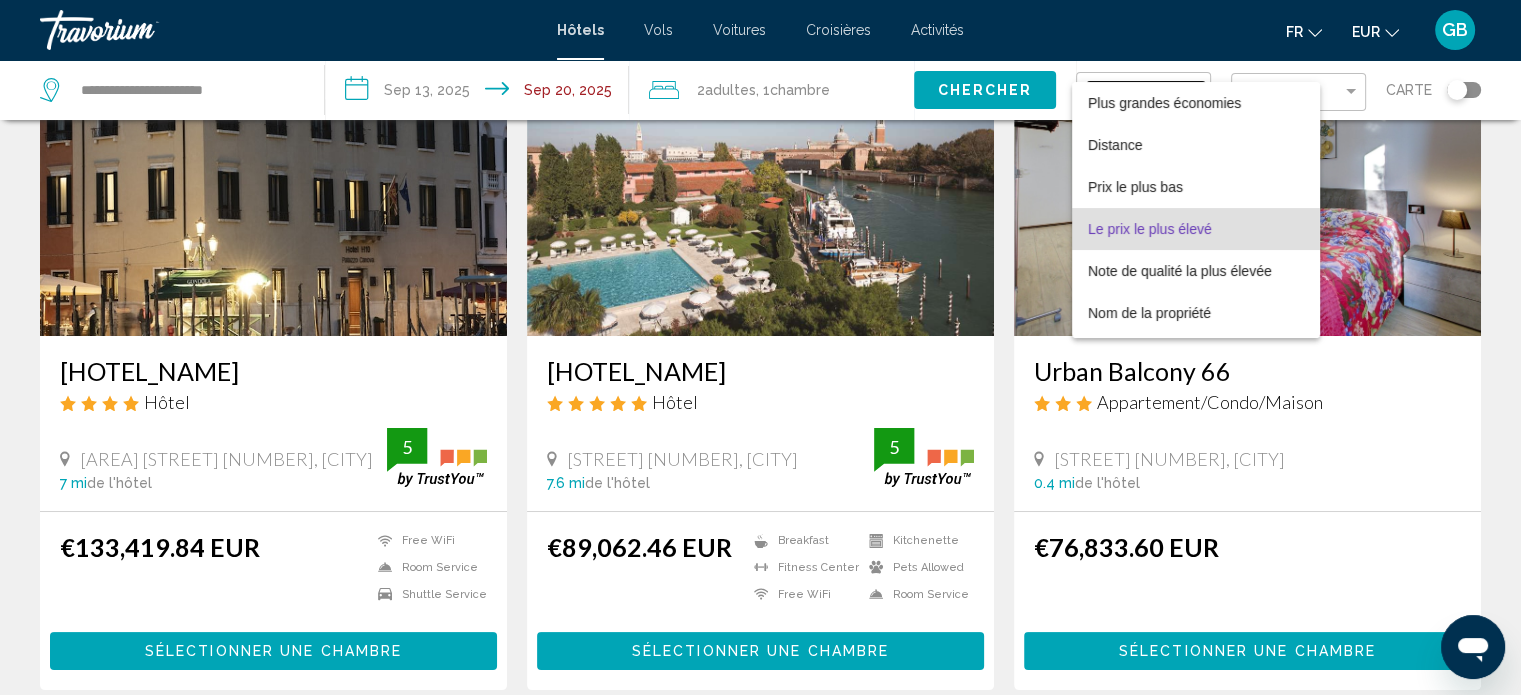 scroll, scrollTop: 38, scrollLeft: 0, axis: vertical 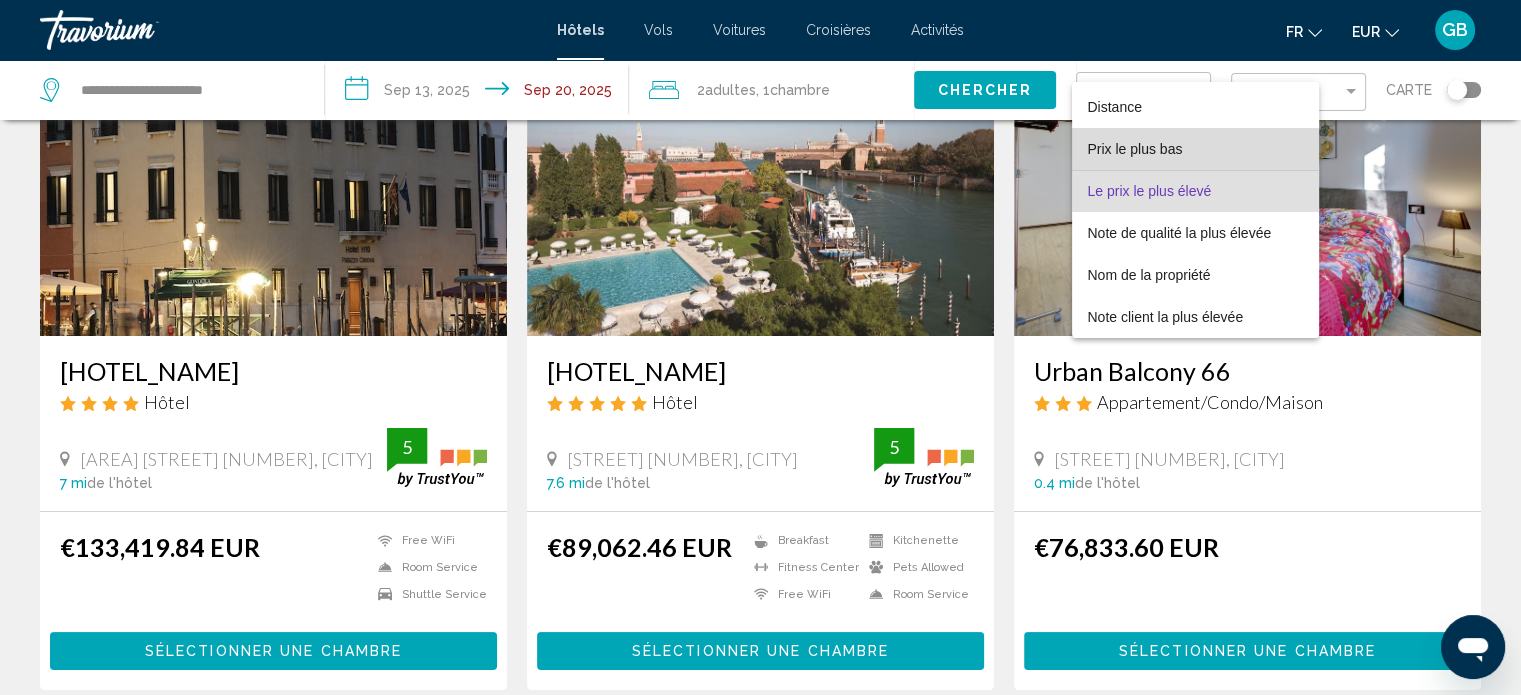click on "Prix le plus bas" at bounding box center [1135, 149] 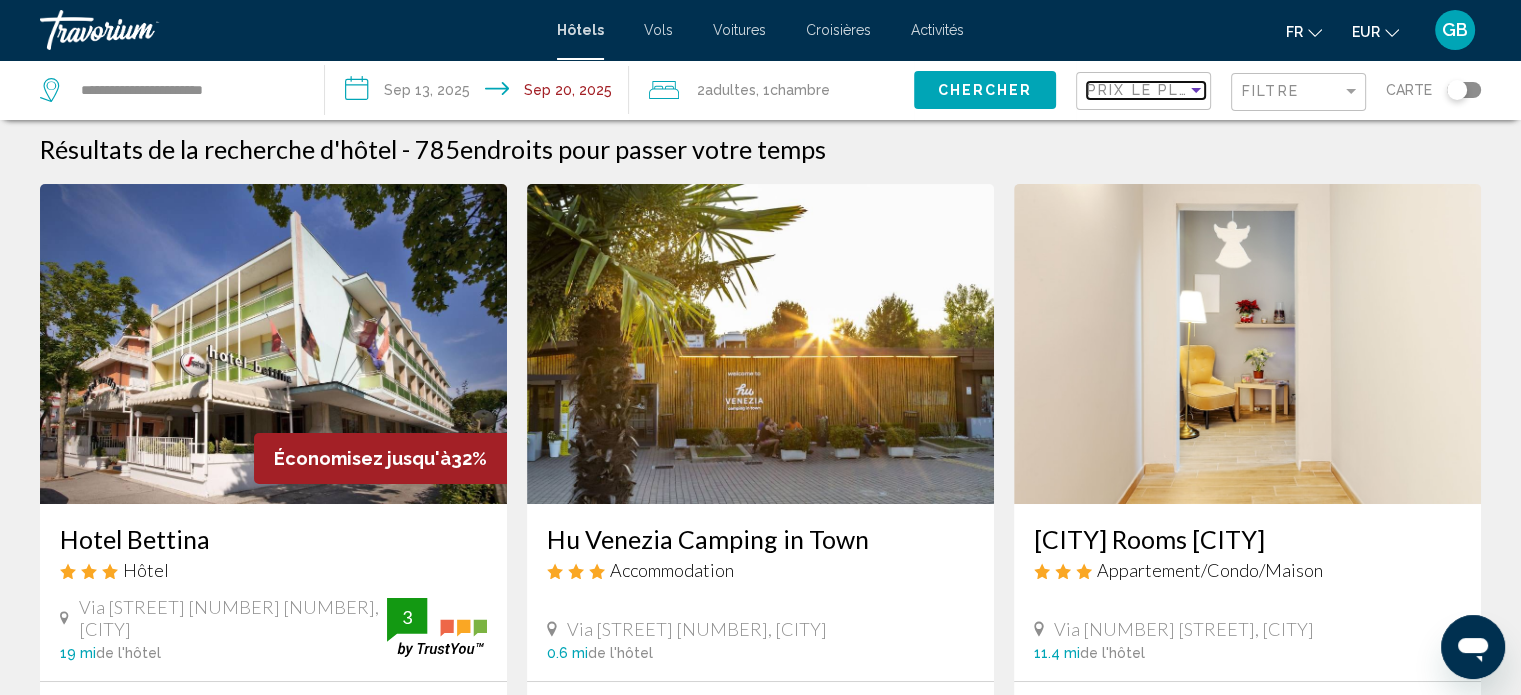 scroll, scrollTop: 14, scrollLeft: 0, axis: vertical 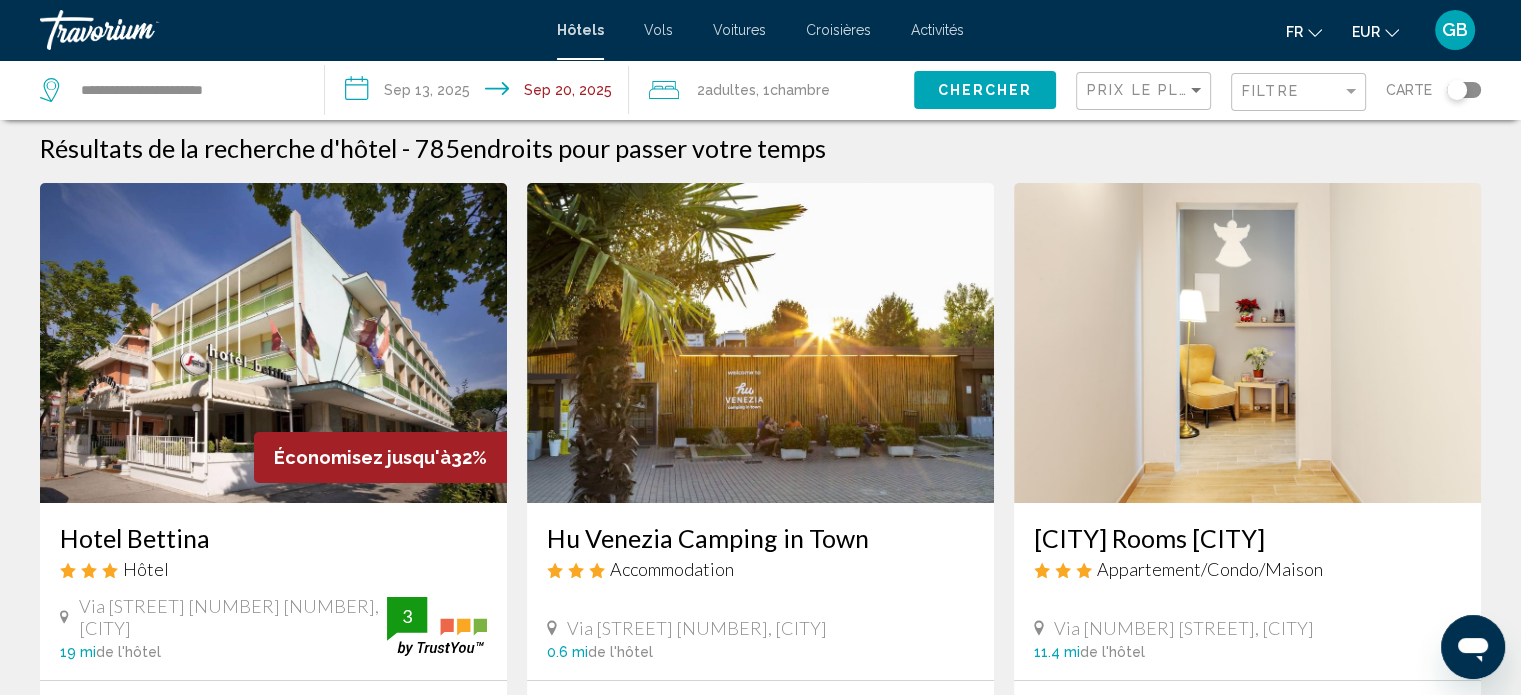 click at bounding box center (273, 343) 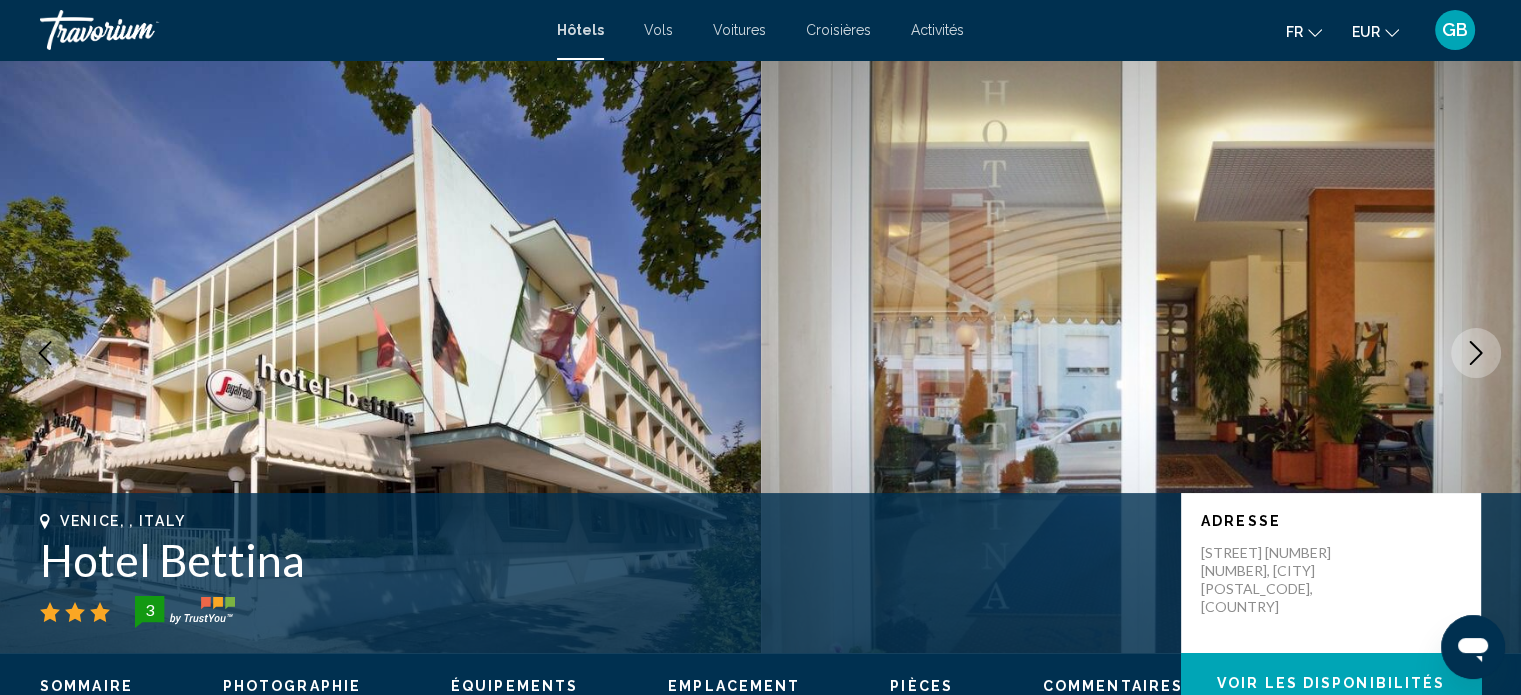 scroll, scrollTop: 12, scrollLeft: 0, axis: vertical 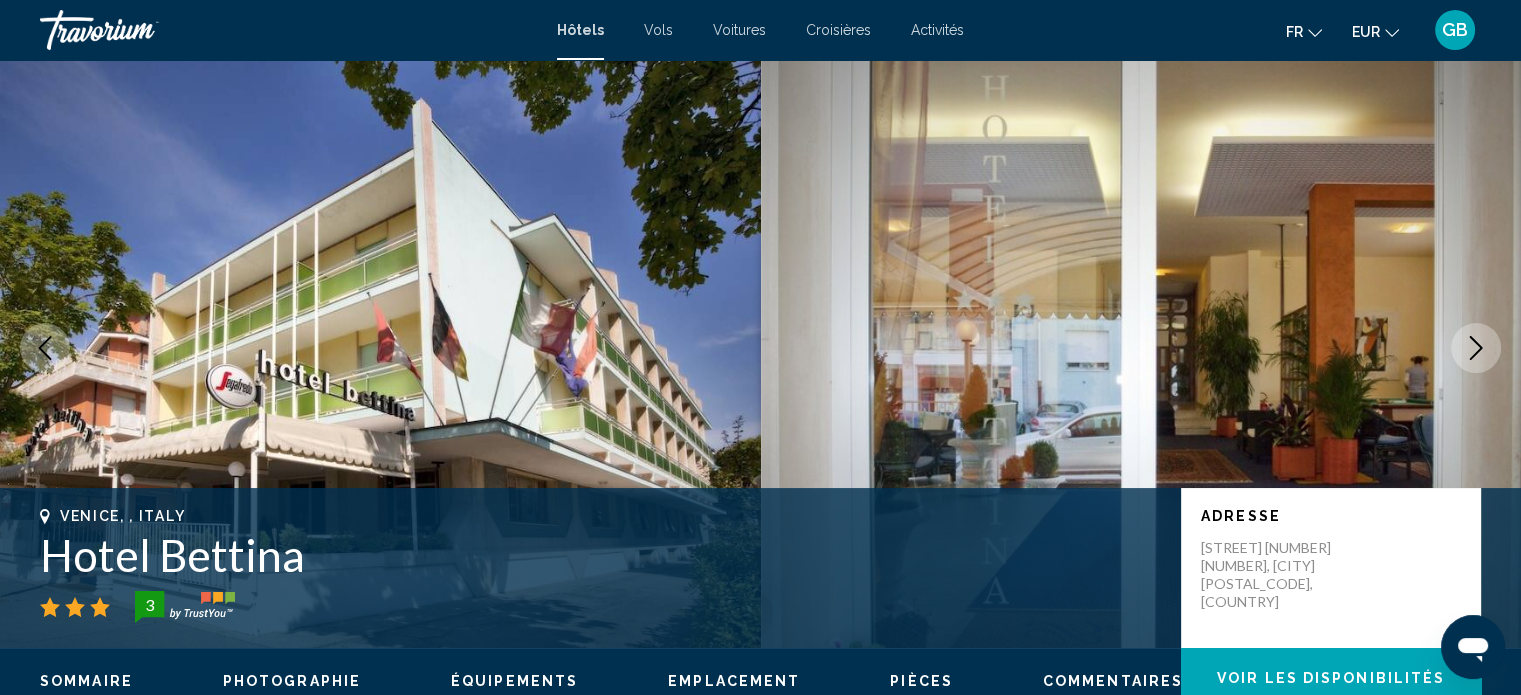 type 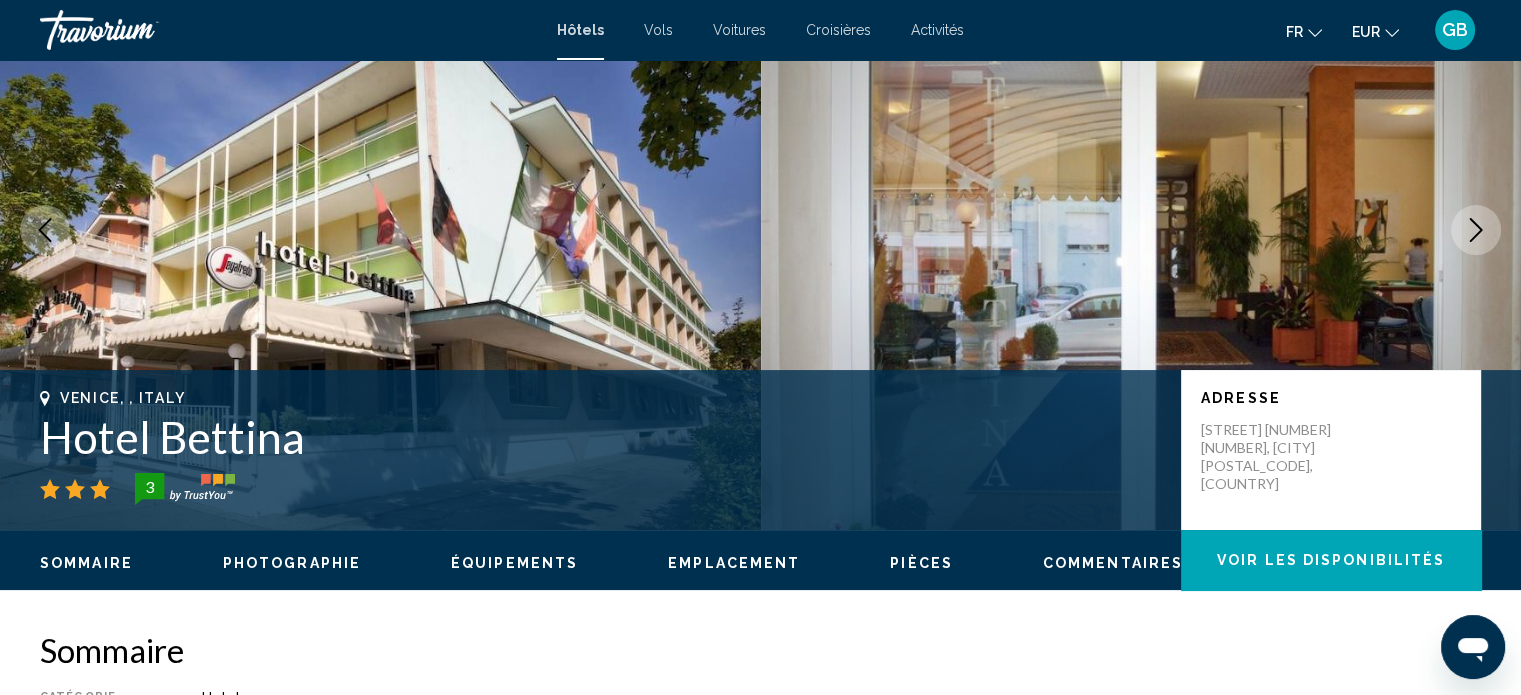 scroll, scrollTop: 132, scrollLeft: 0, axis: vertical 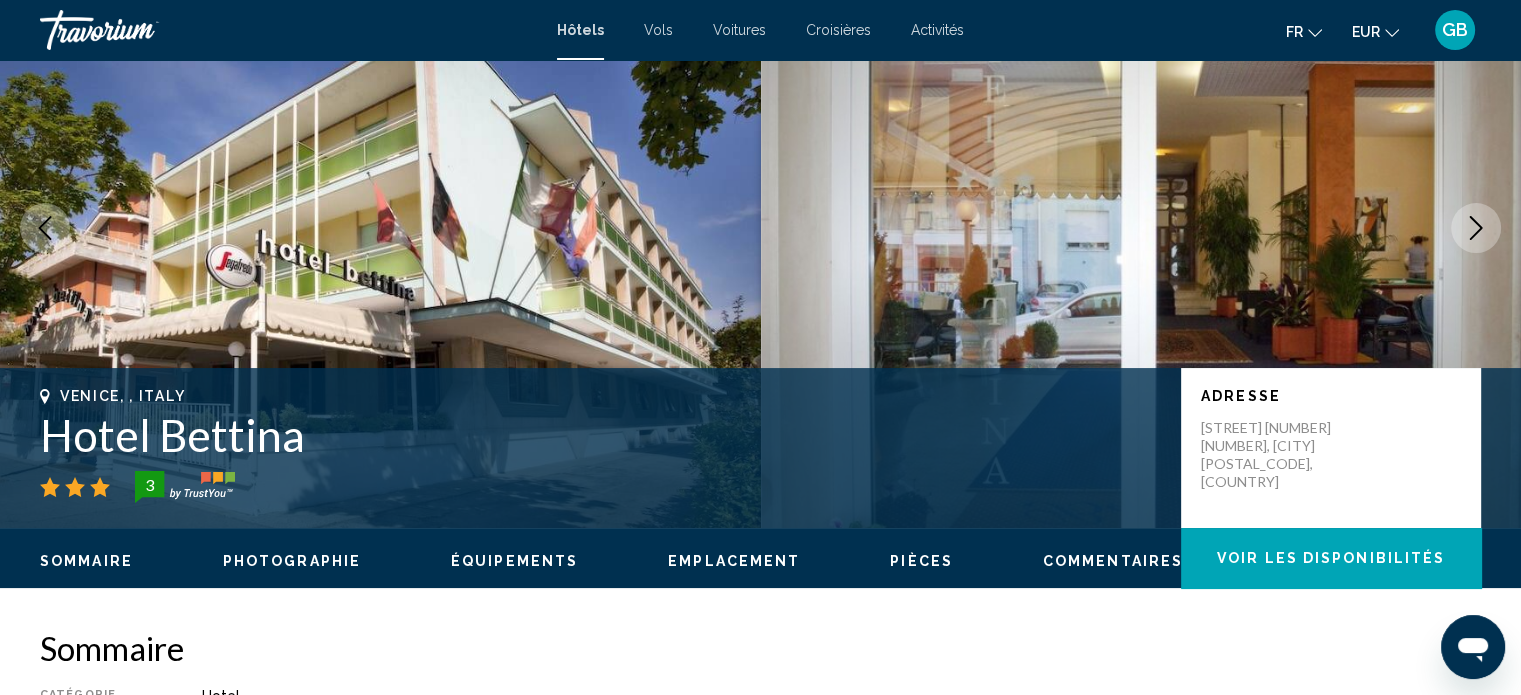 click 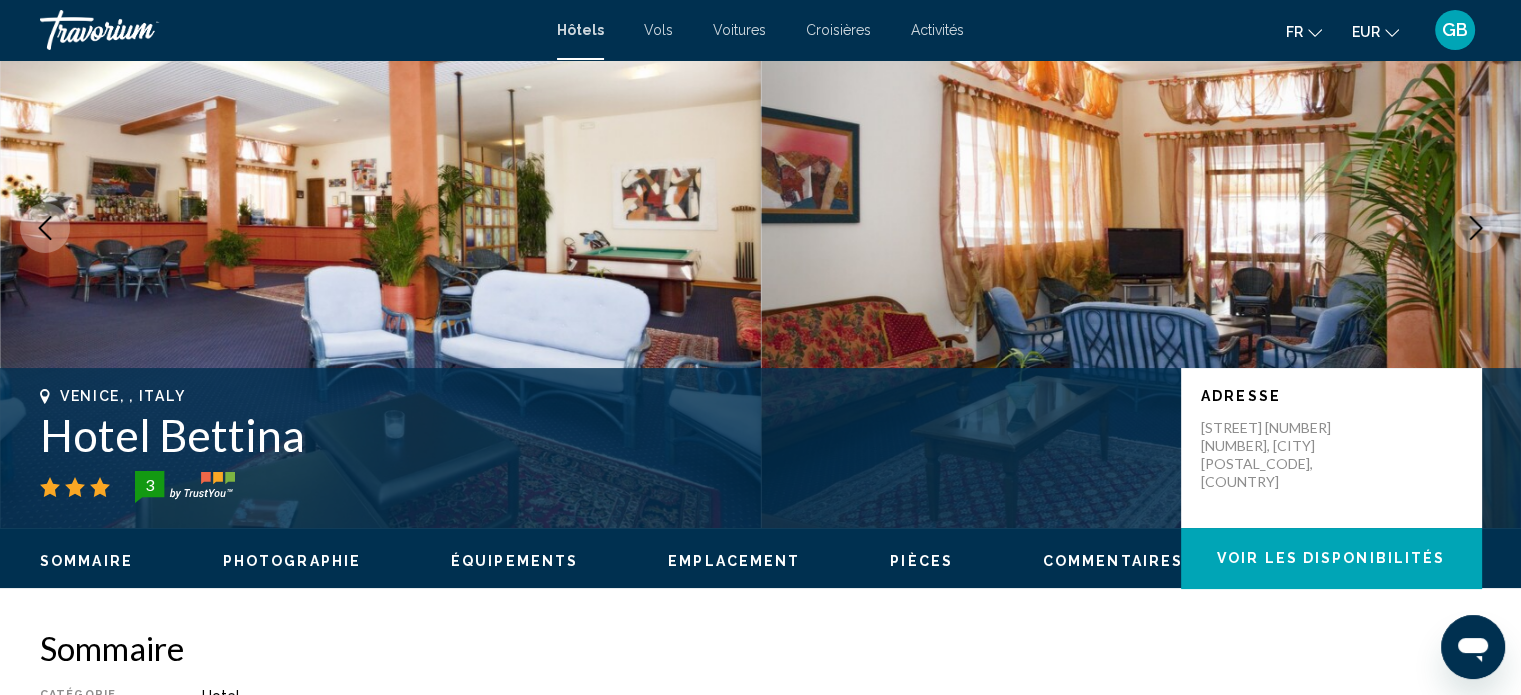 click 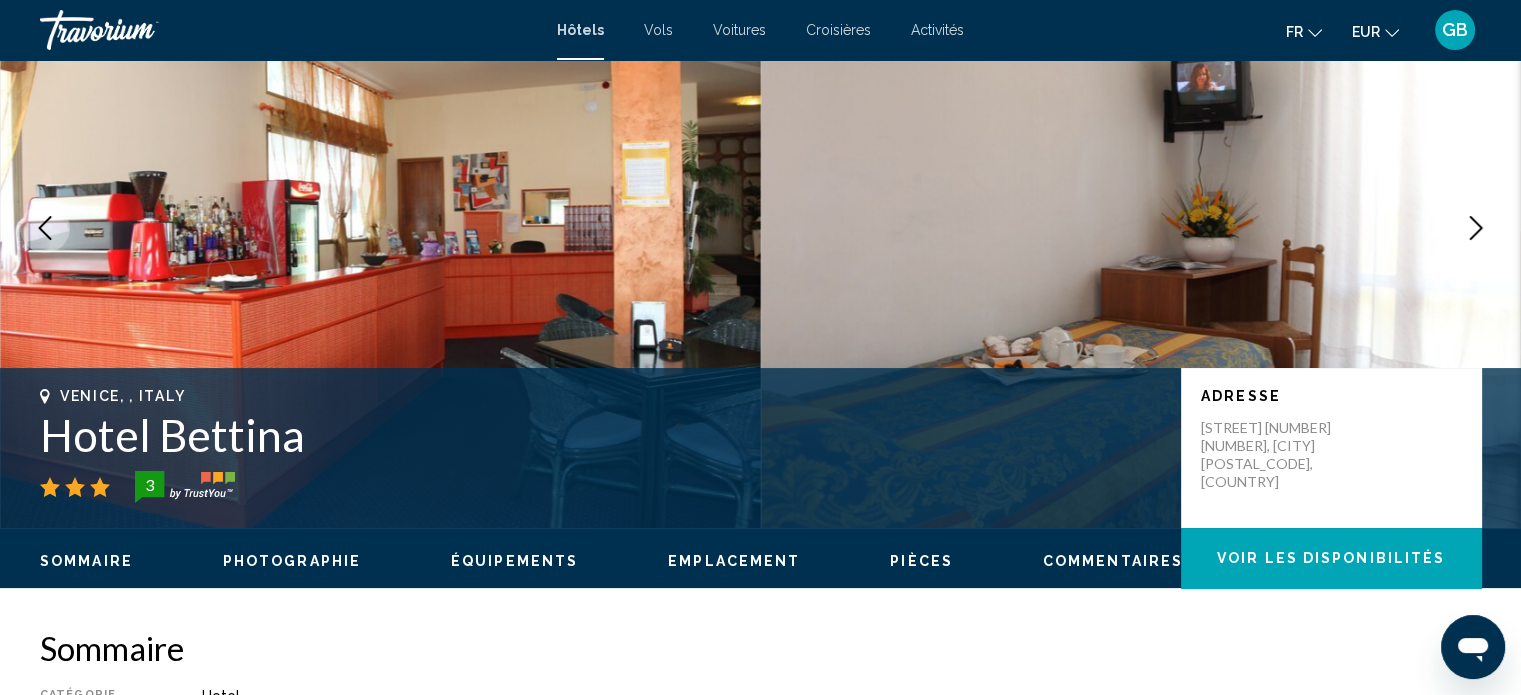 click 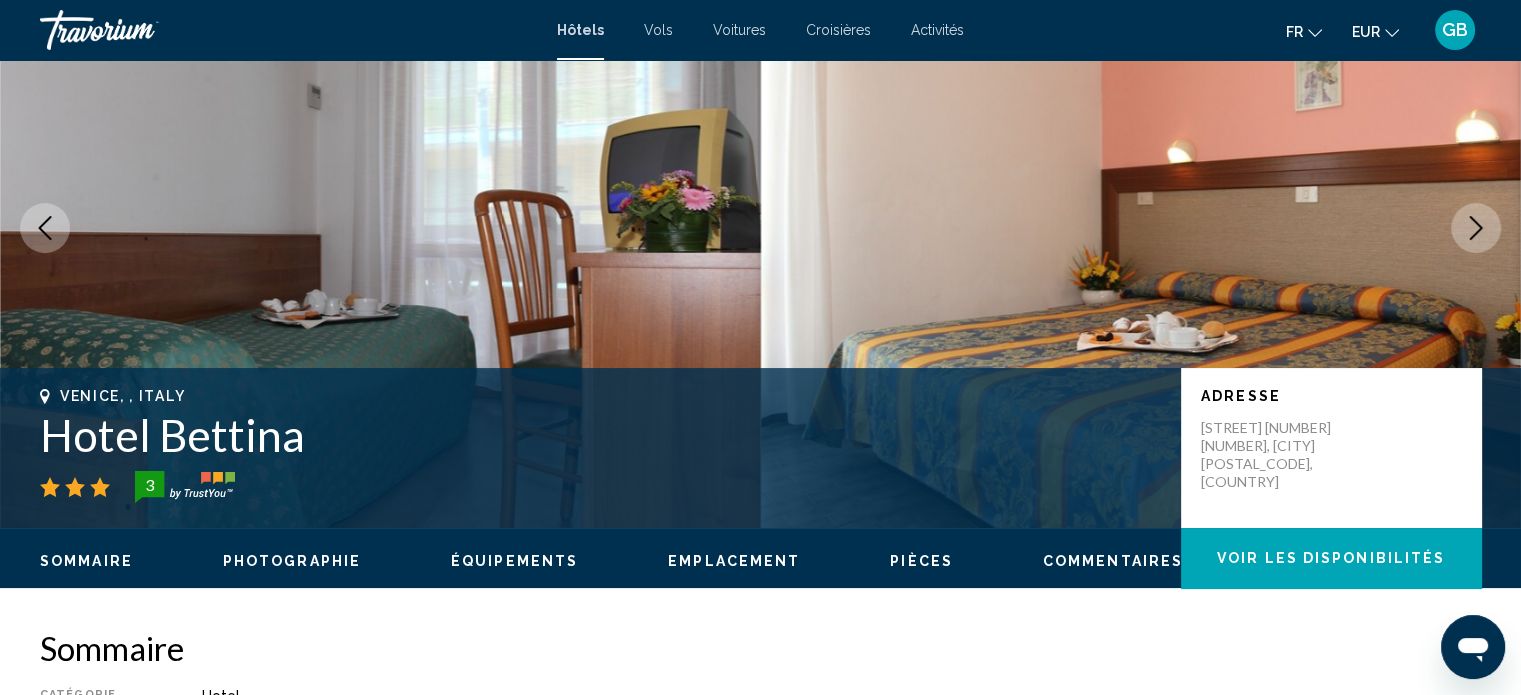 click 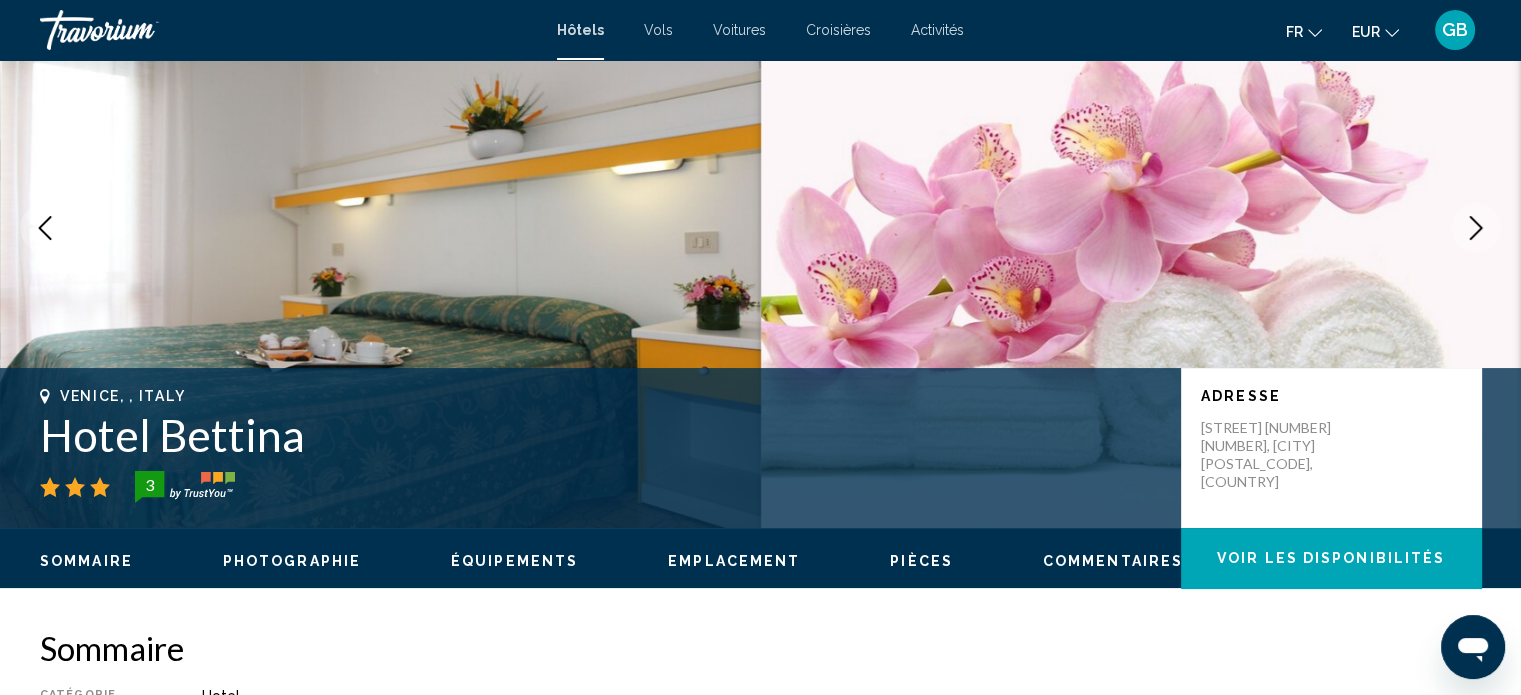 click 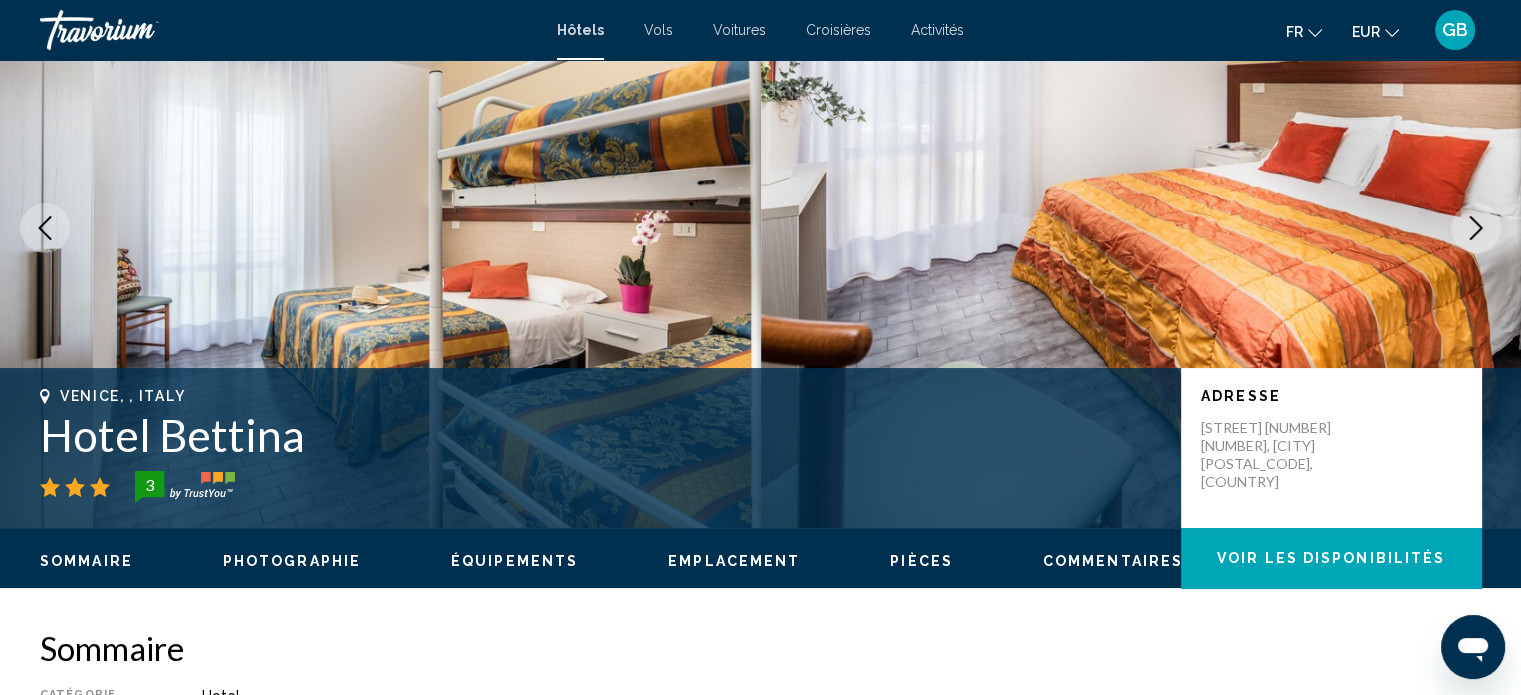 click 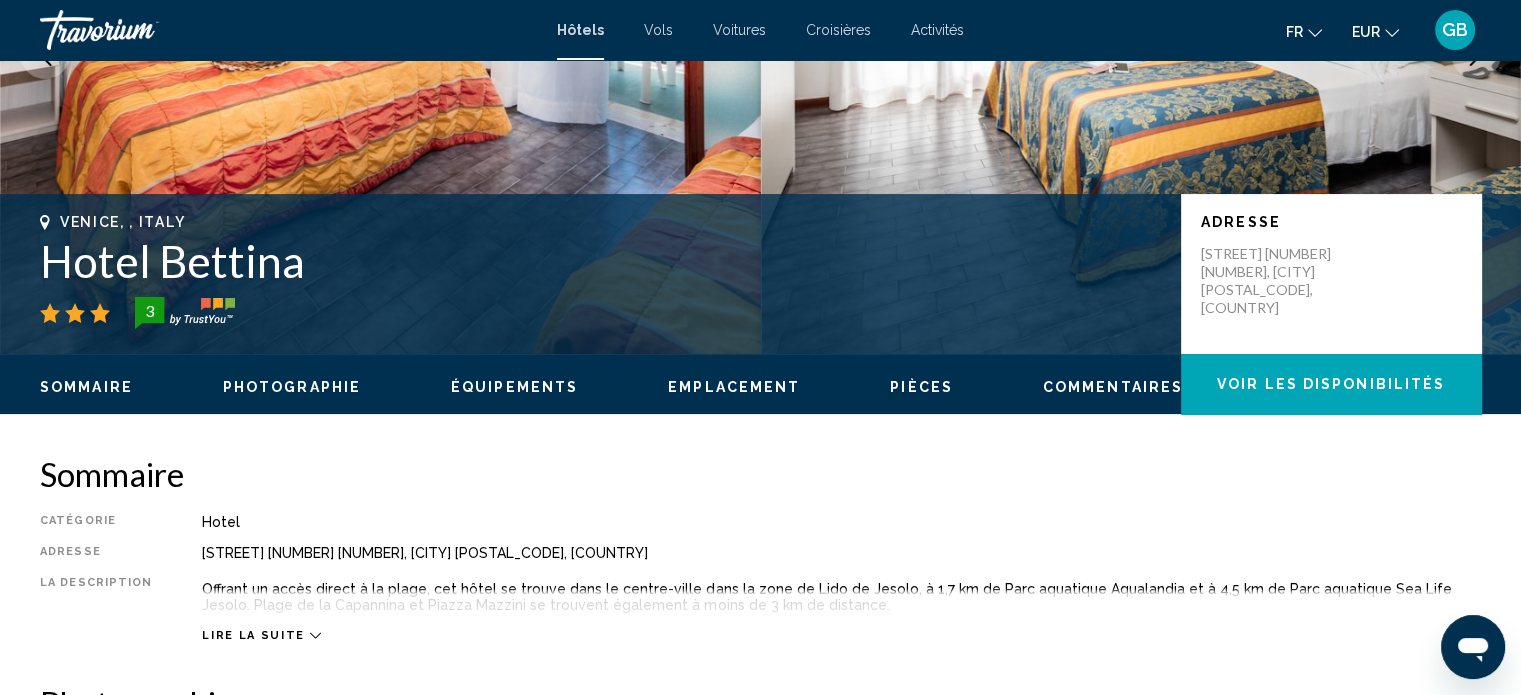 scroll, scrollTop: 372, scrollLeft: 0, axis: vertical 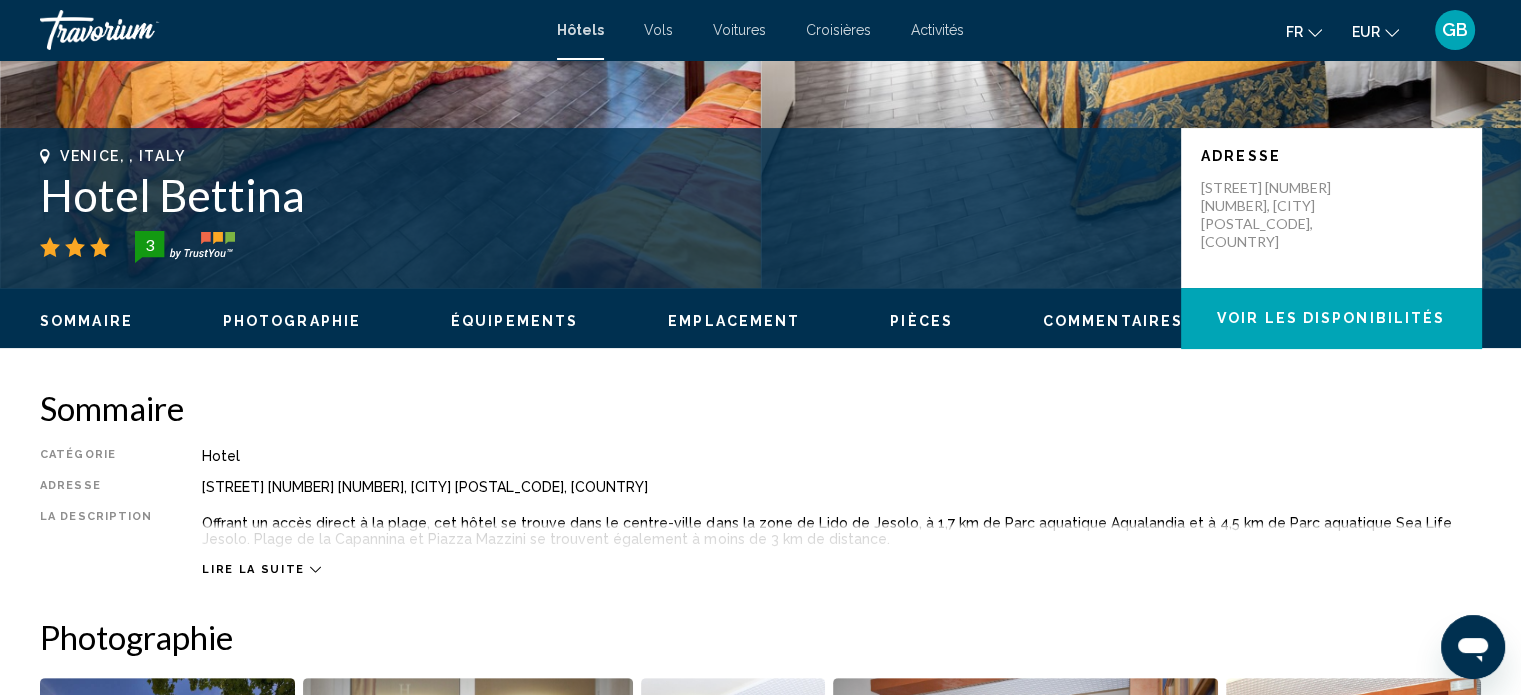 click on "Lire la suite" at bounding box center (253, 569) 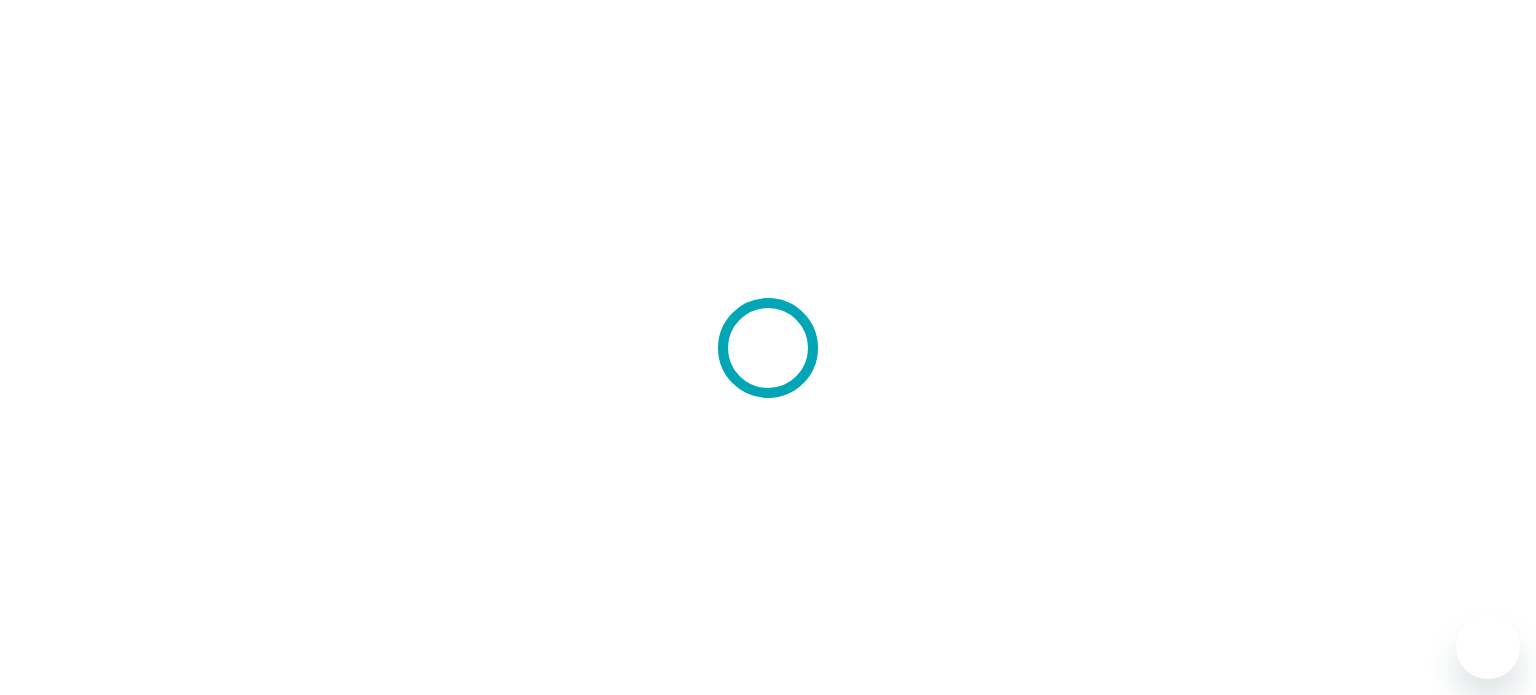 scroll, scrollTop: 0, scrollLeft: 0, axis: both 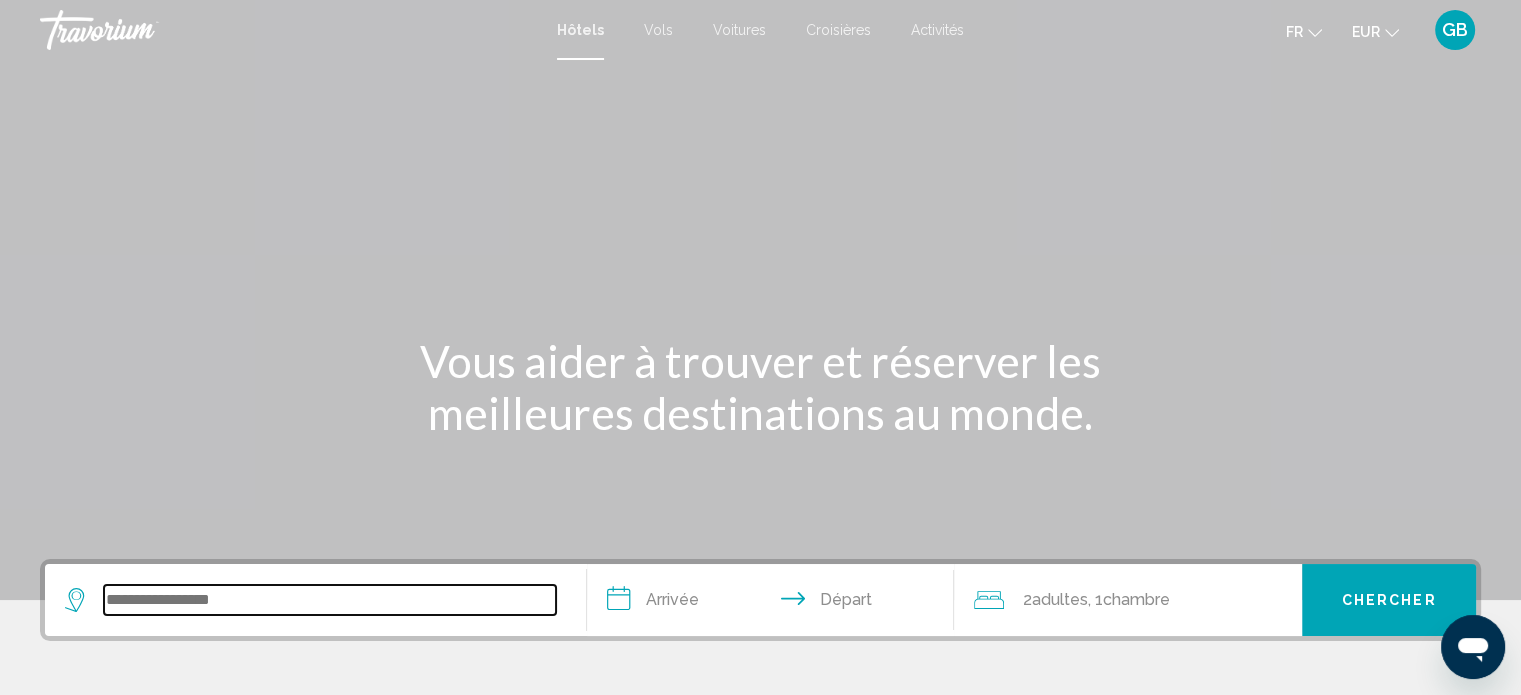 click at bounding box center [330, 600] 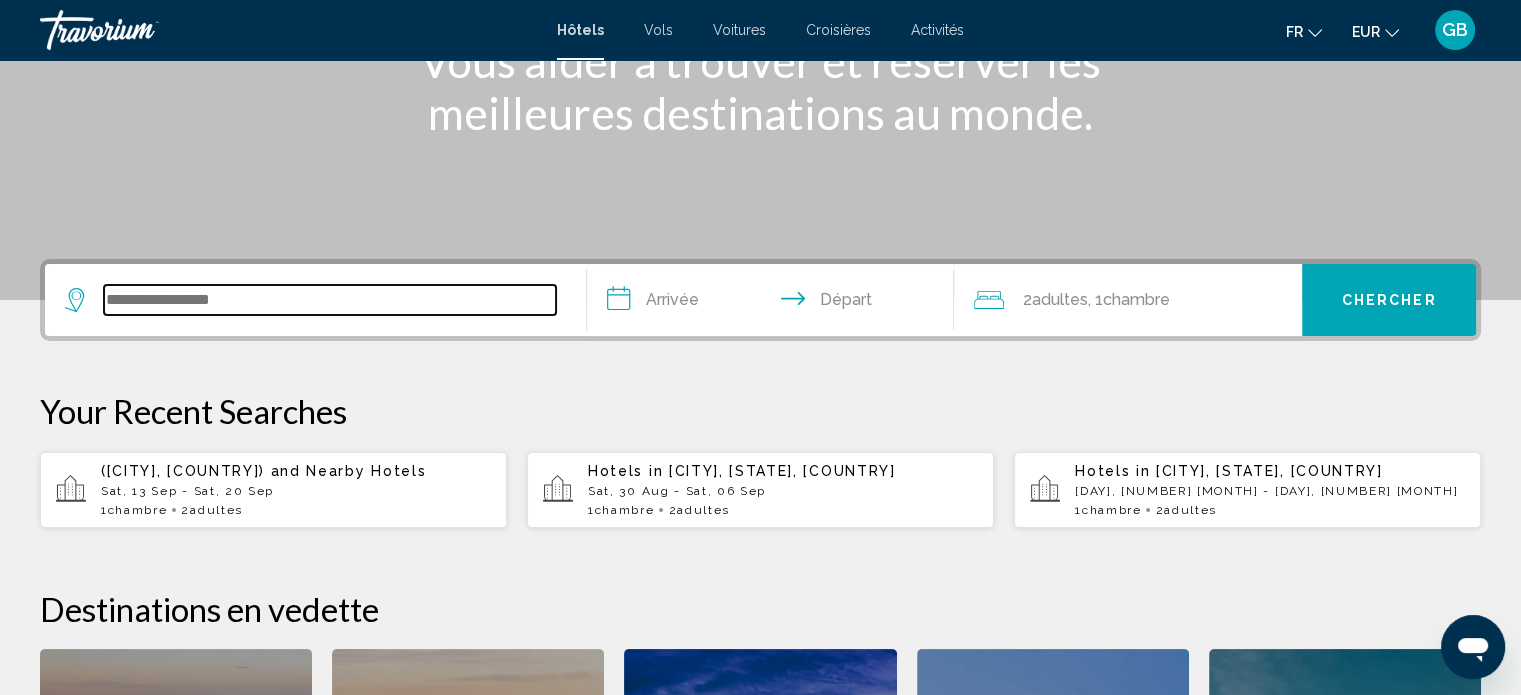 scroll, scrollTop: 493, scrollLeft: 0, axis: vertical 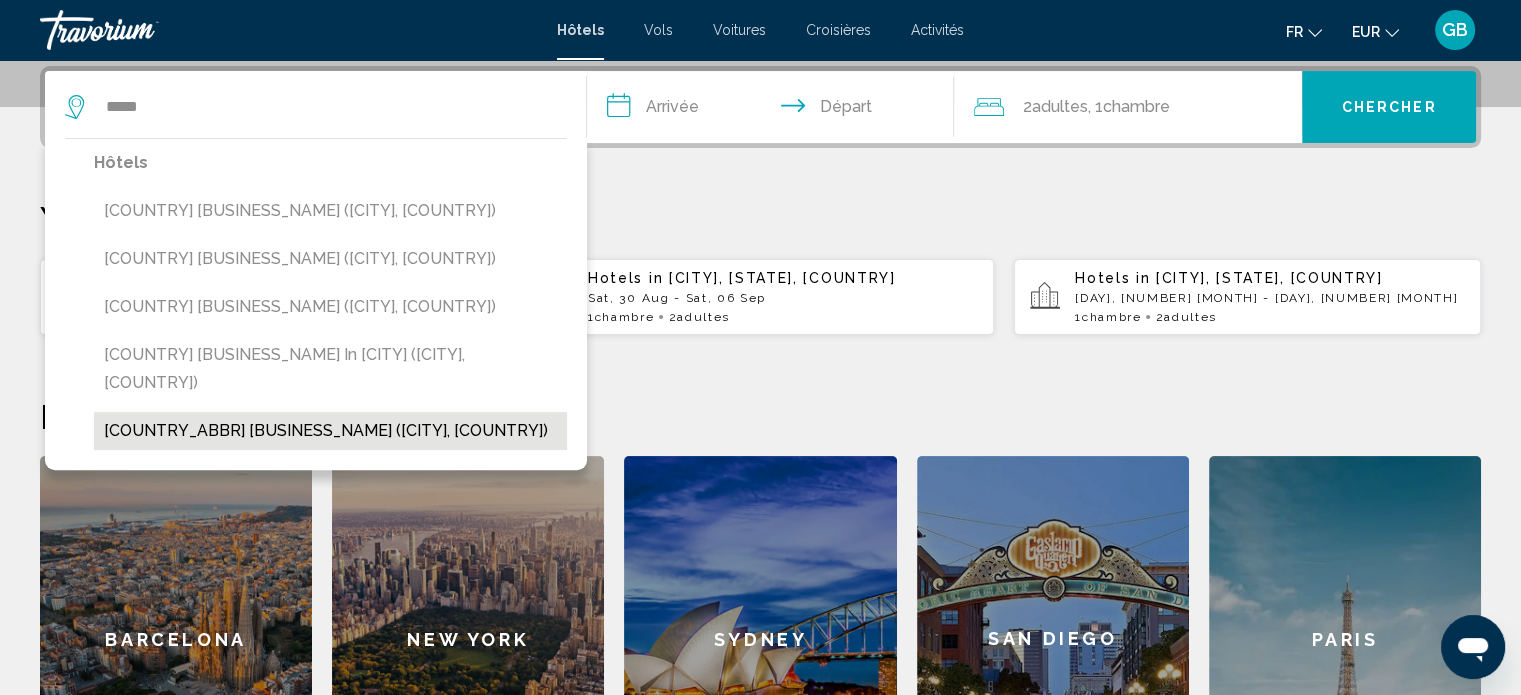 click on "[COUNTRY_ABBR] [BUSINESS_NAME] ([CITY], [COUNTRY])" at bounding box center [330, 431] 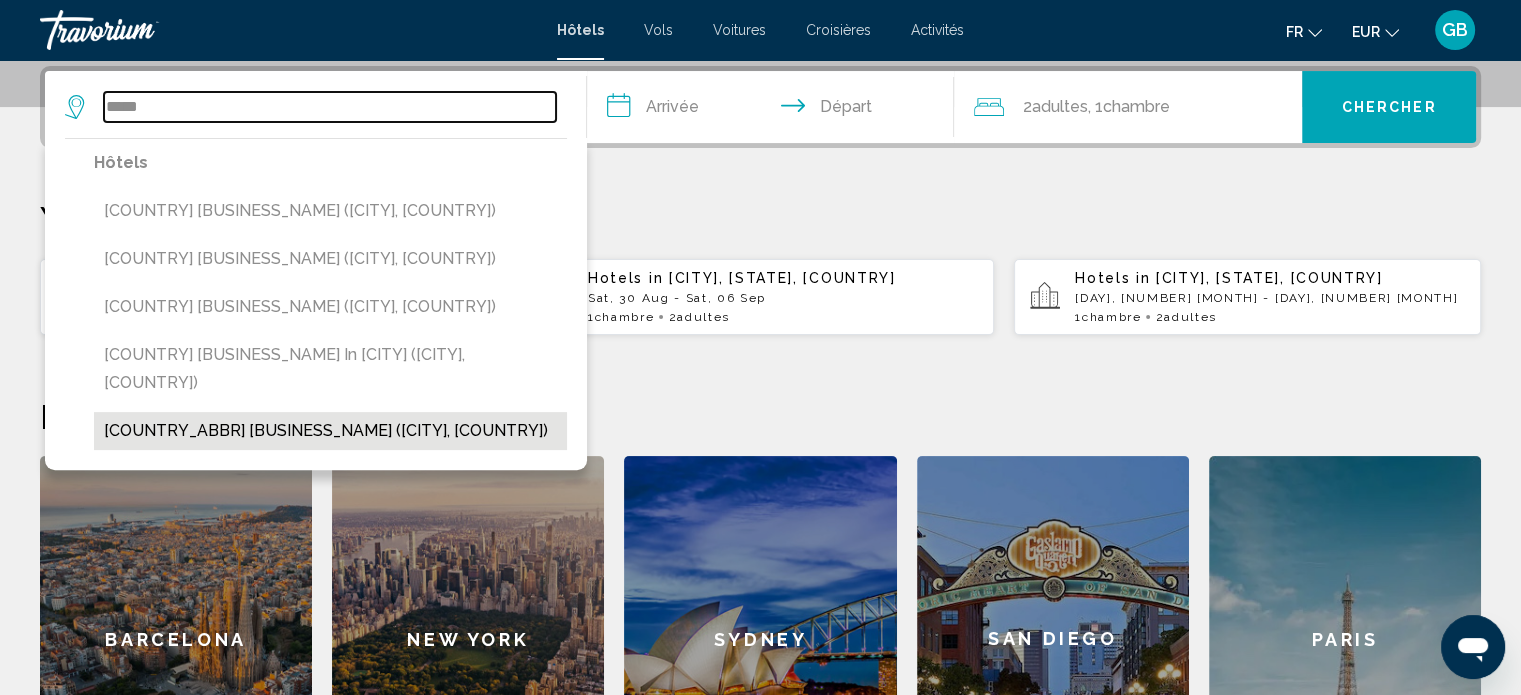 type on "**********" 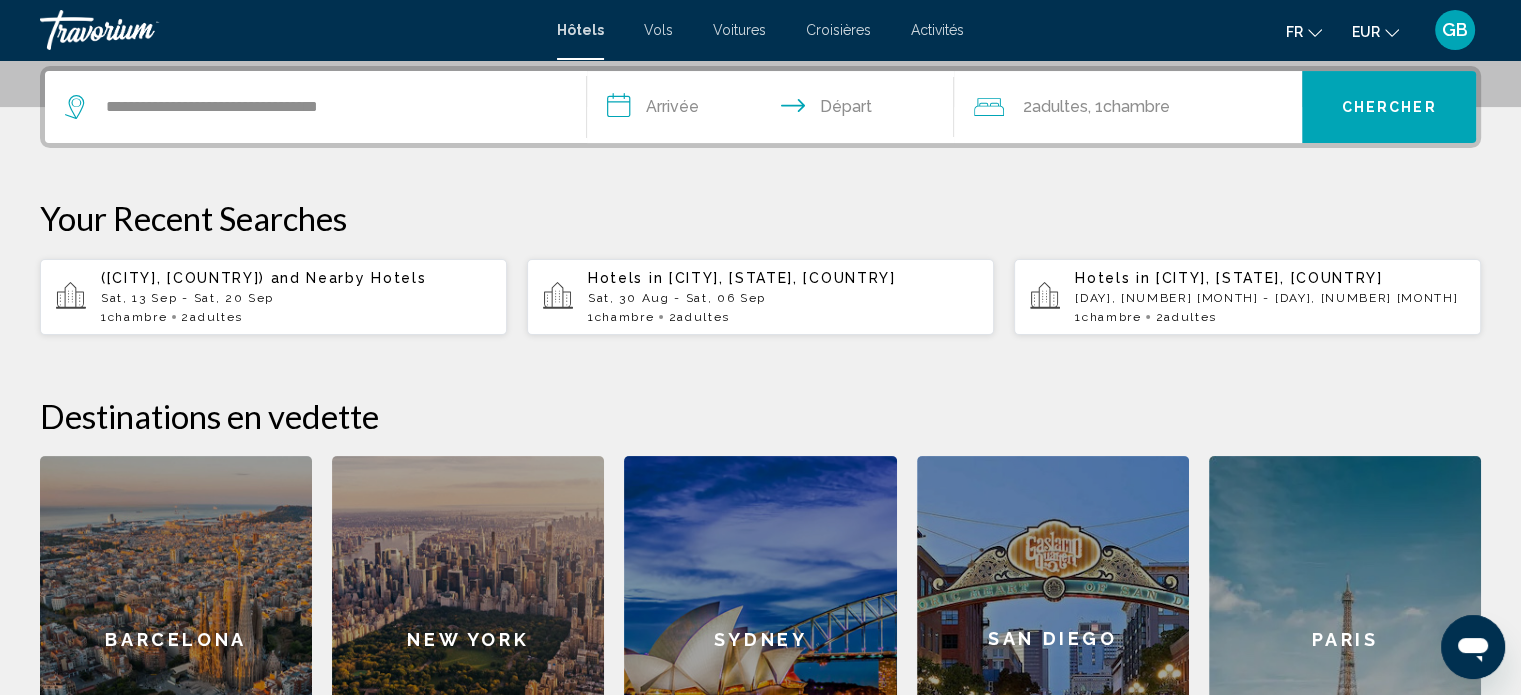click on "**********" at bounding box center (775, 110) 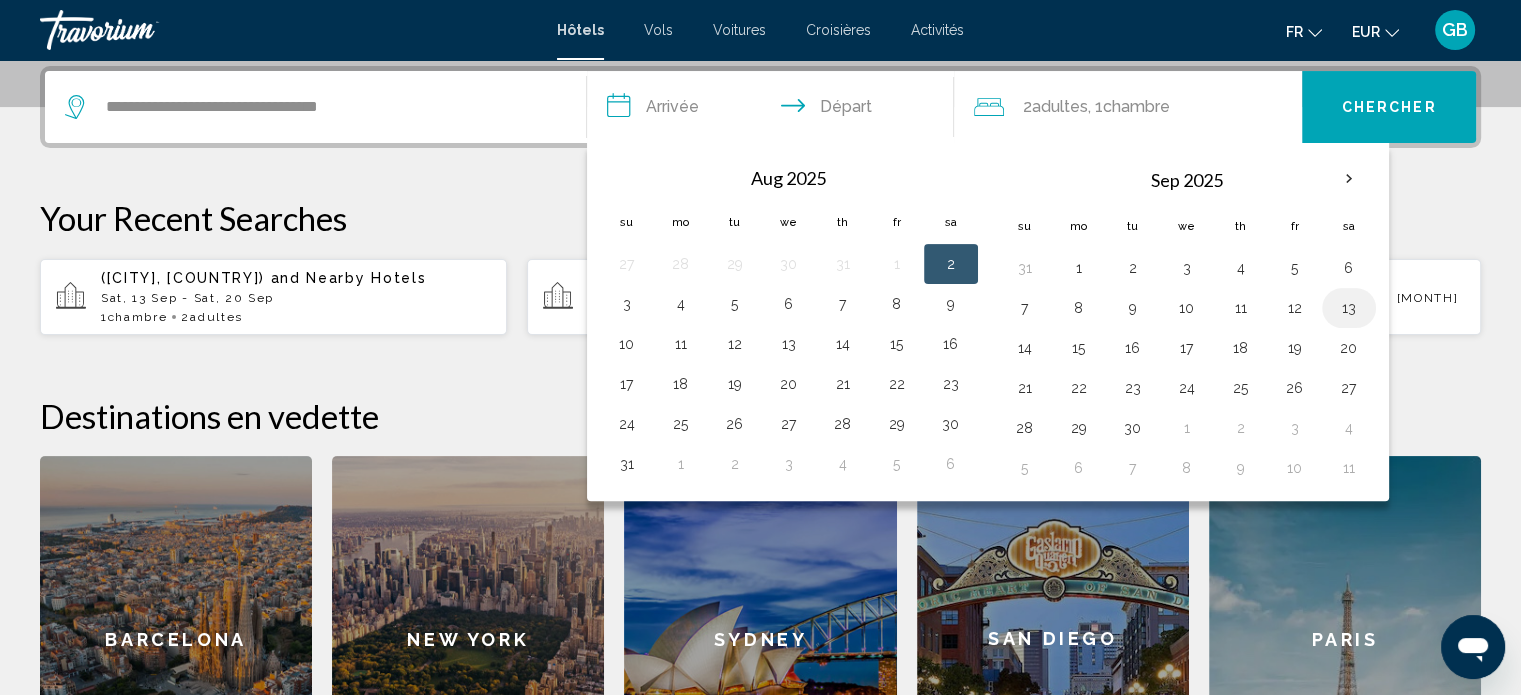 click on "13" at bounding box center (1349, 308) 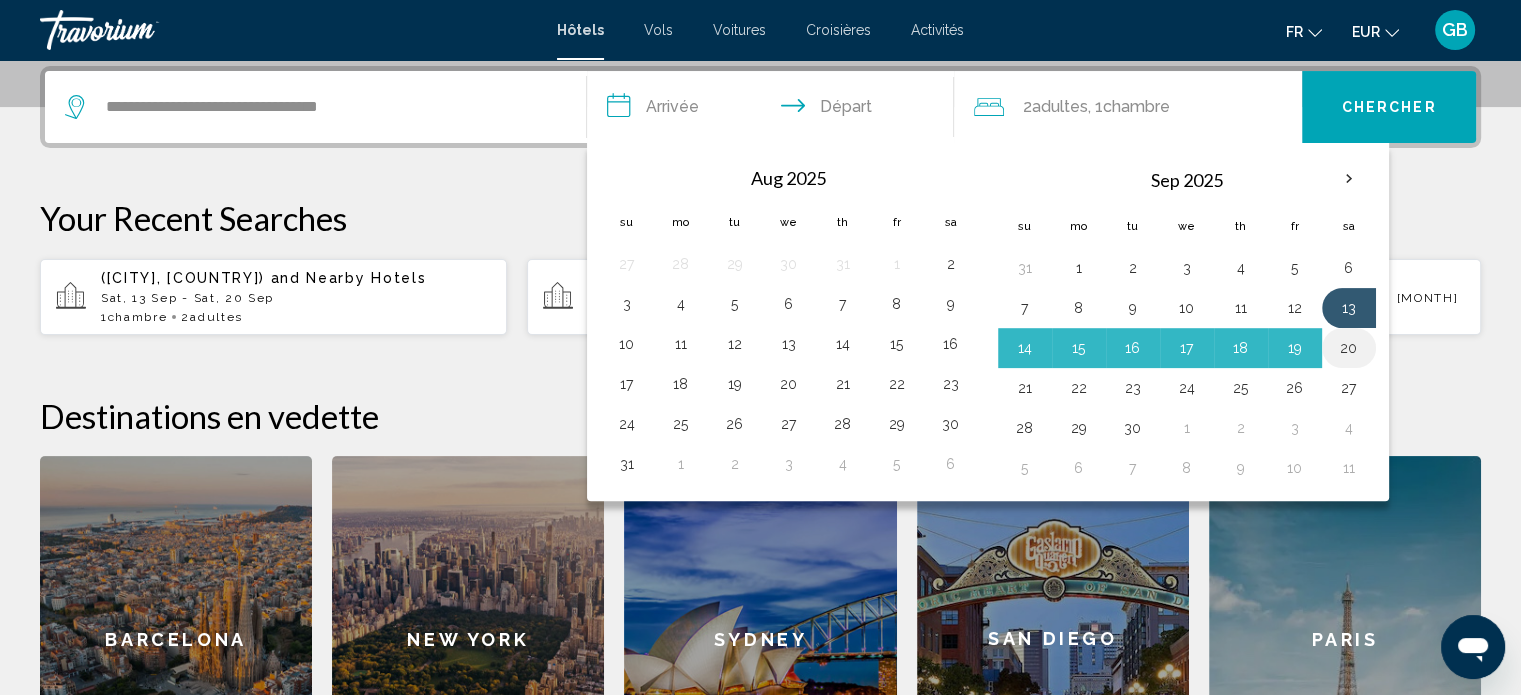 click on "20" at bounding box center (1349, 348) 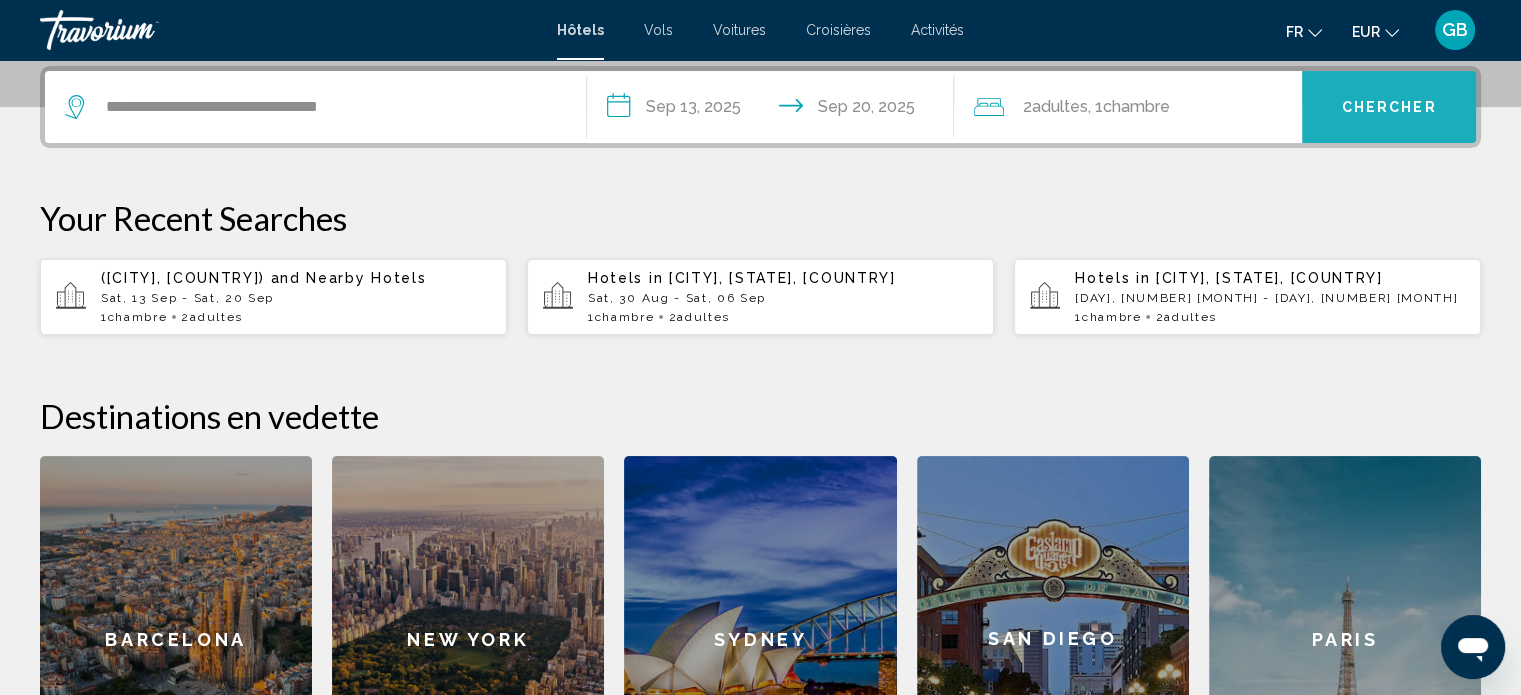 click on "Chercher" at bounding box center (1389, 108) 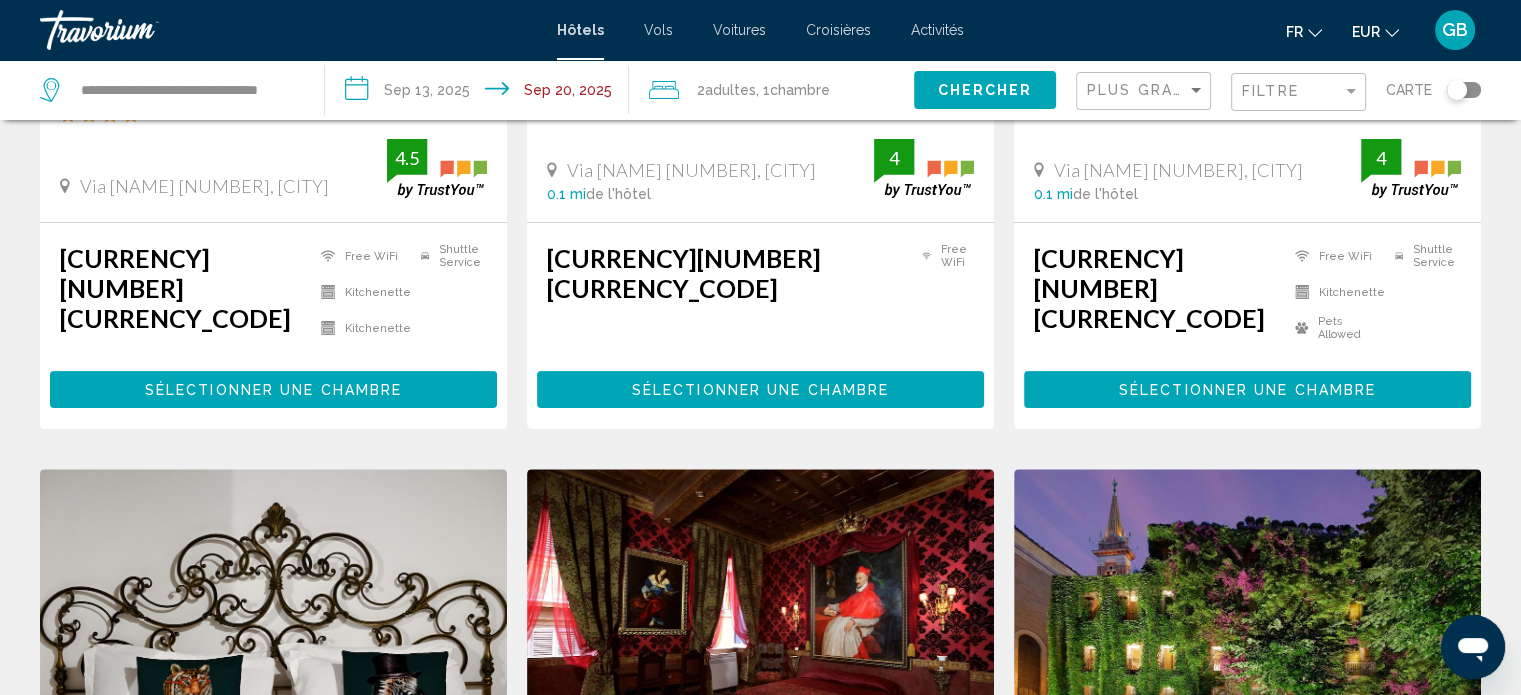 scroll, scrollTop: 0, scrollLeft: 0, axis: both 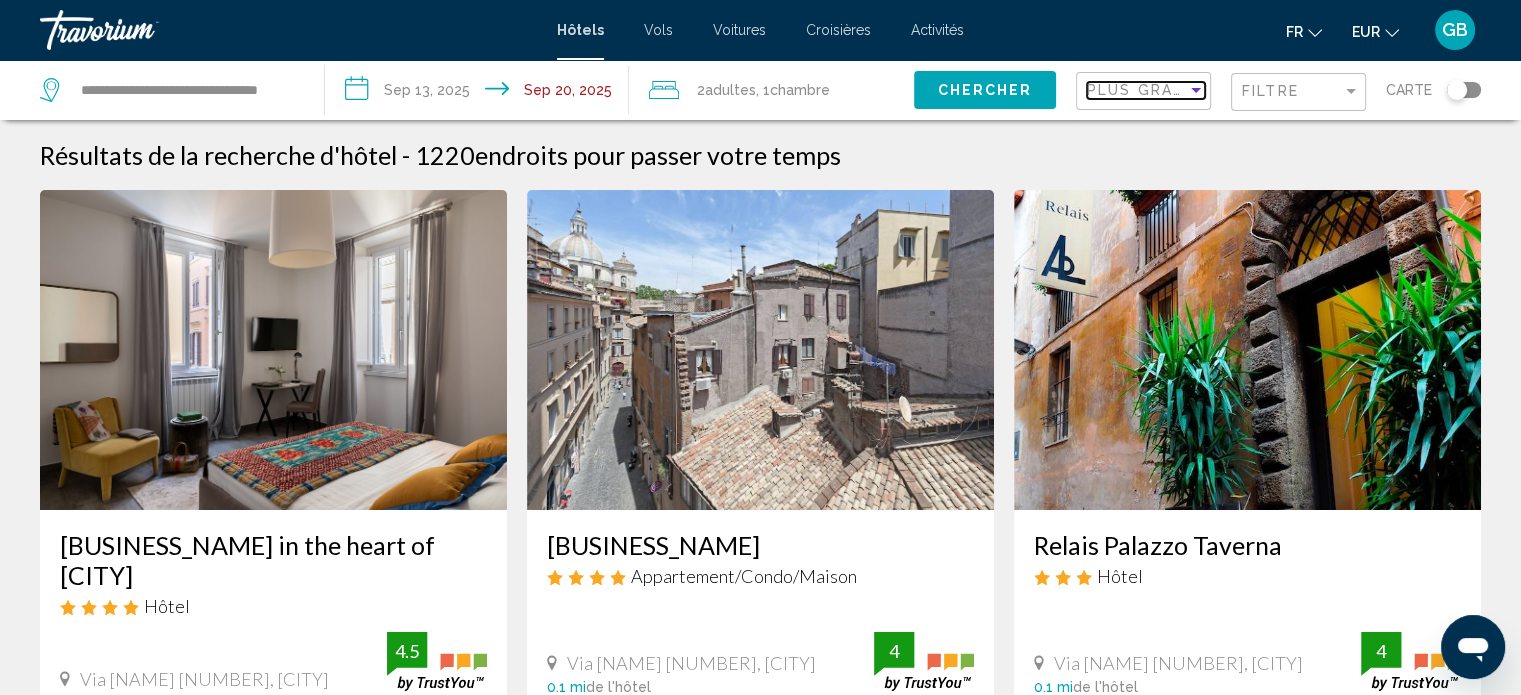 click on "Plus grandes économies" at bounding box center (1146, 91) 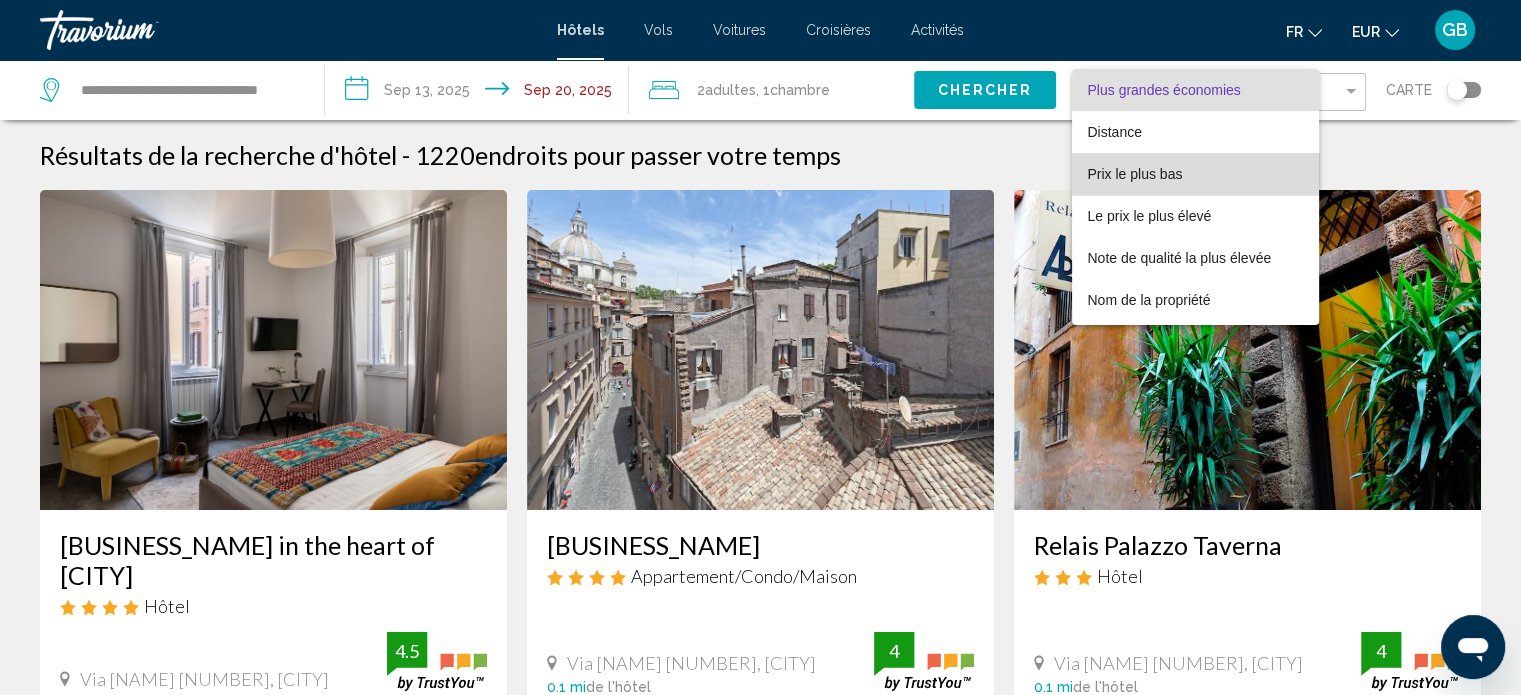 click on "Prix le plus bas" at bounding box center [1135, 174] 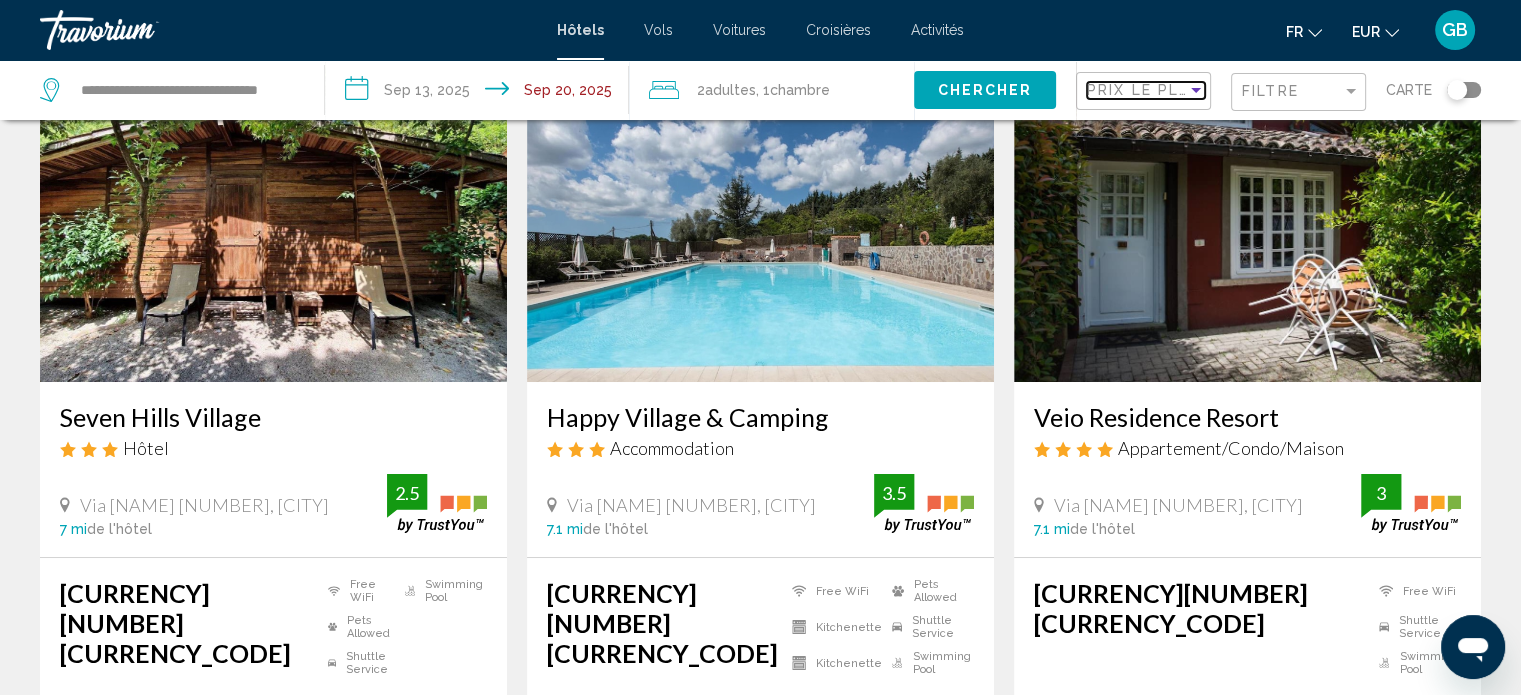 scroll, scrollTop: 136, scrollLeft: 0, axis: vertical 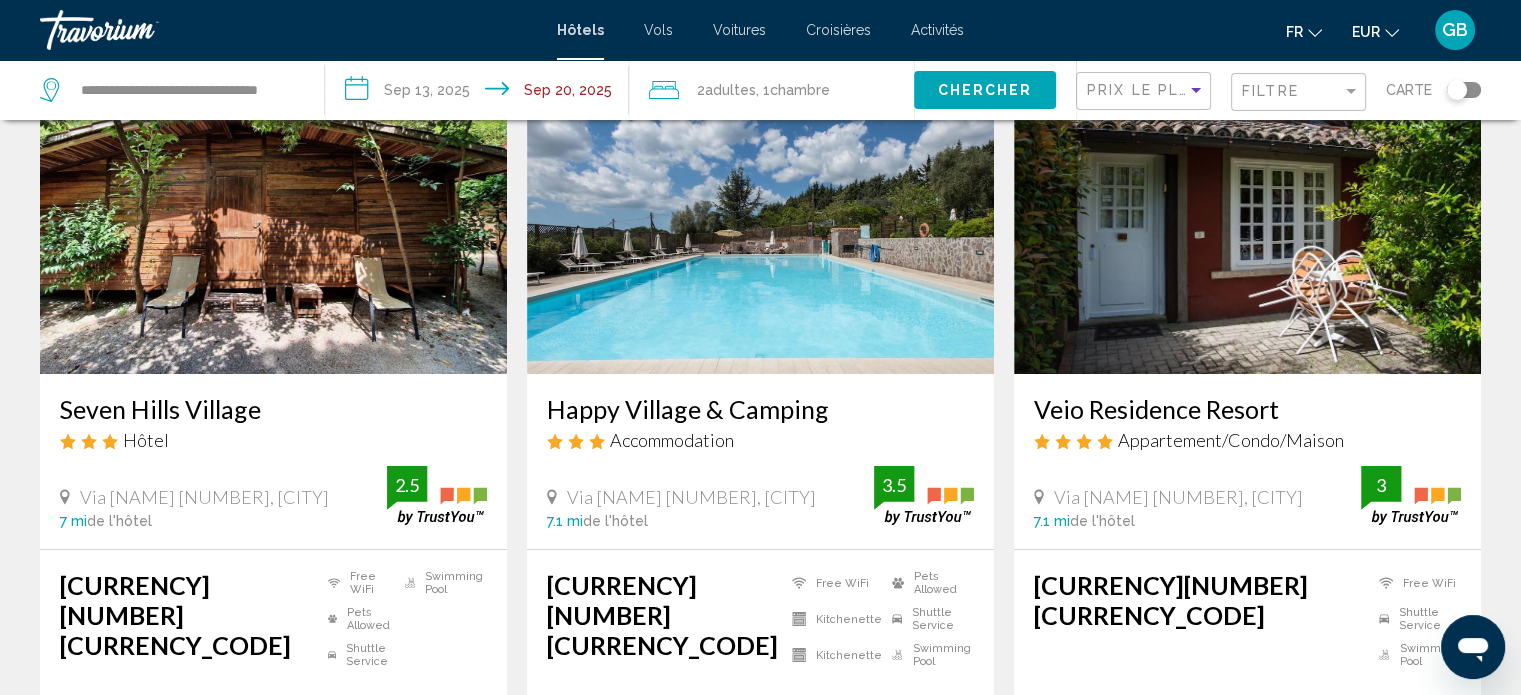 click at bounding box center (760, 214) 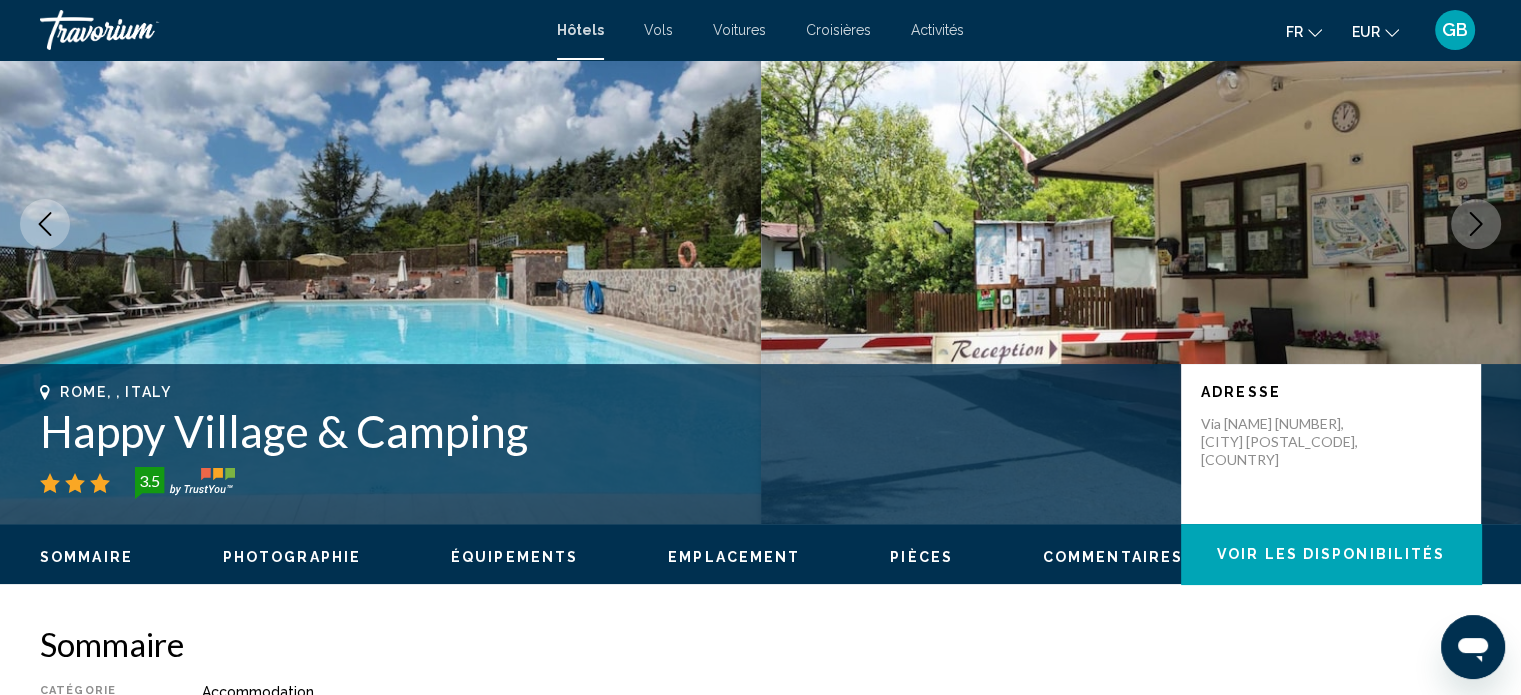 scroll, scrollTop: 12, scrollLeft: 0, axis: vertical 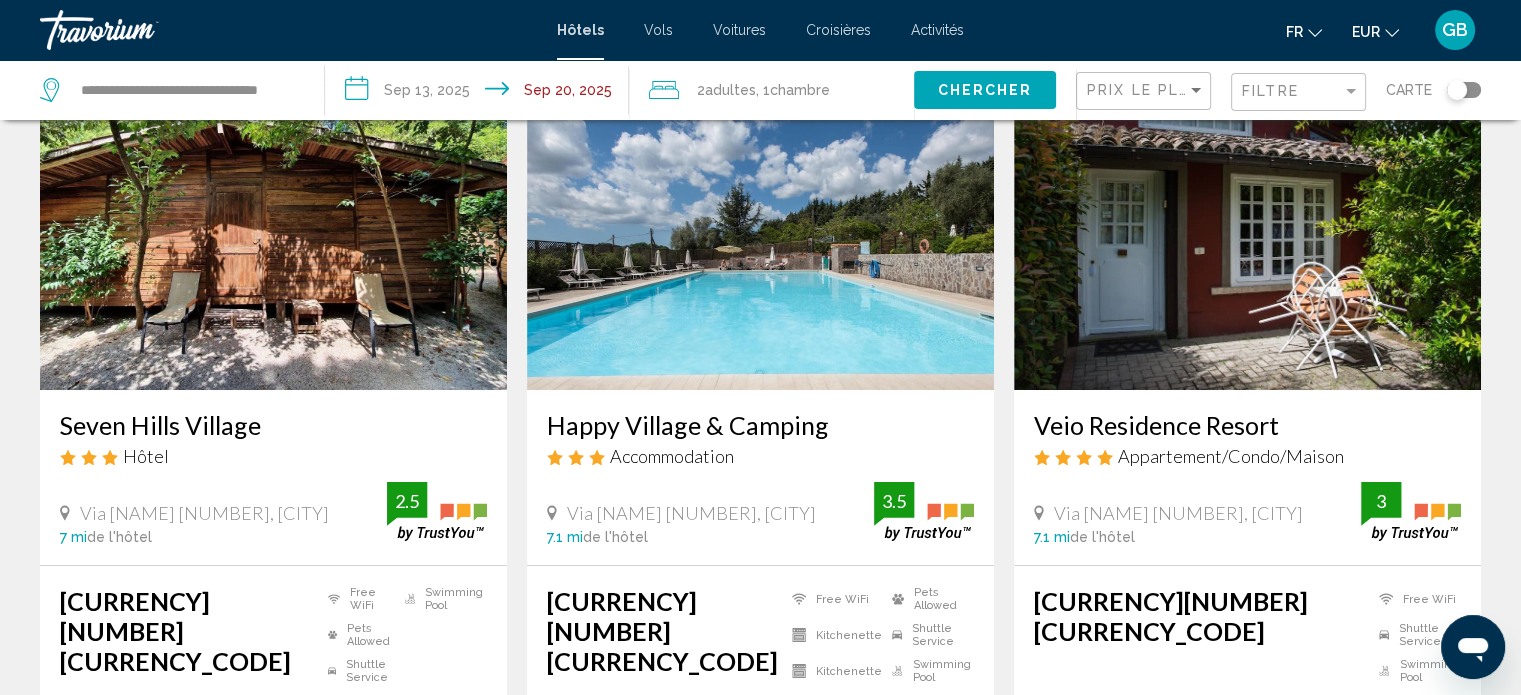 click at bounding box center [1247, 230] 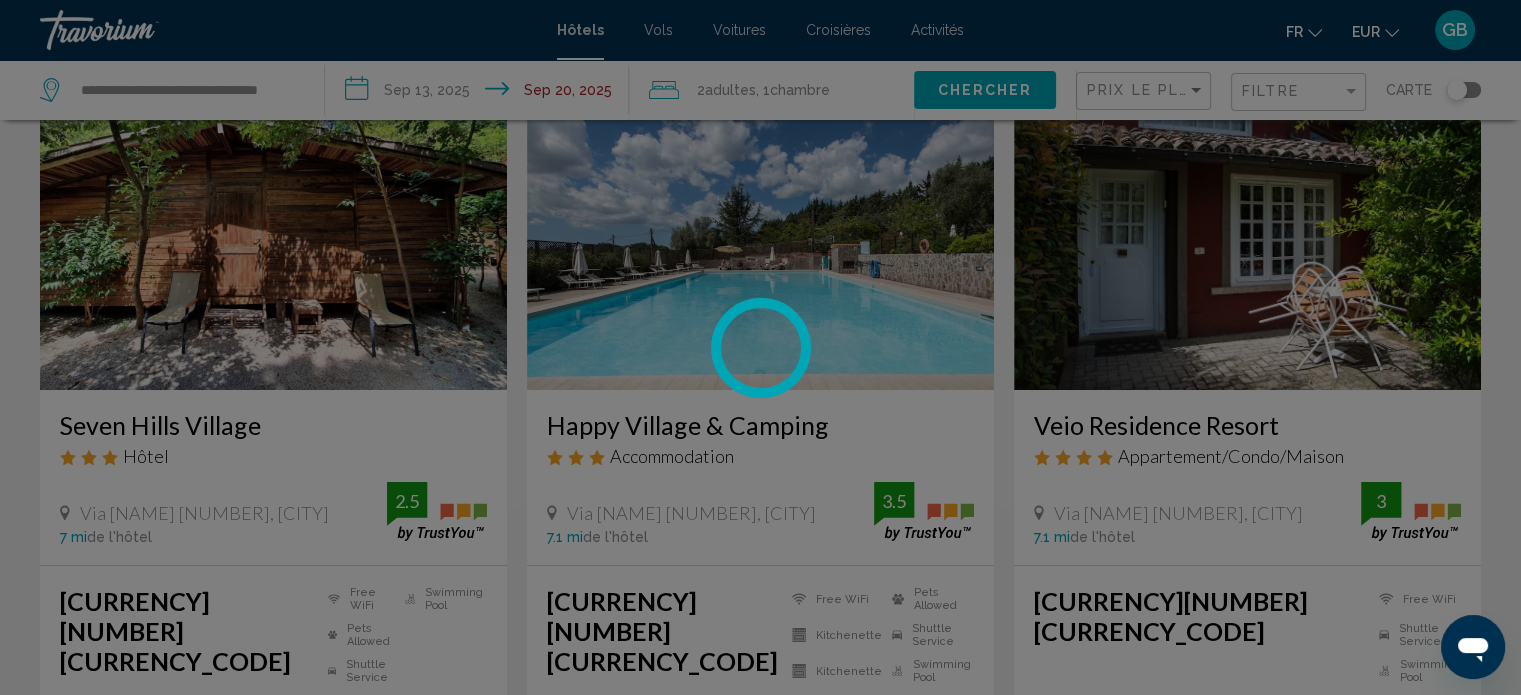 scroll, scrollTop: 12, scrollLeft: 0, axis: vertical 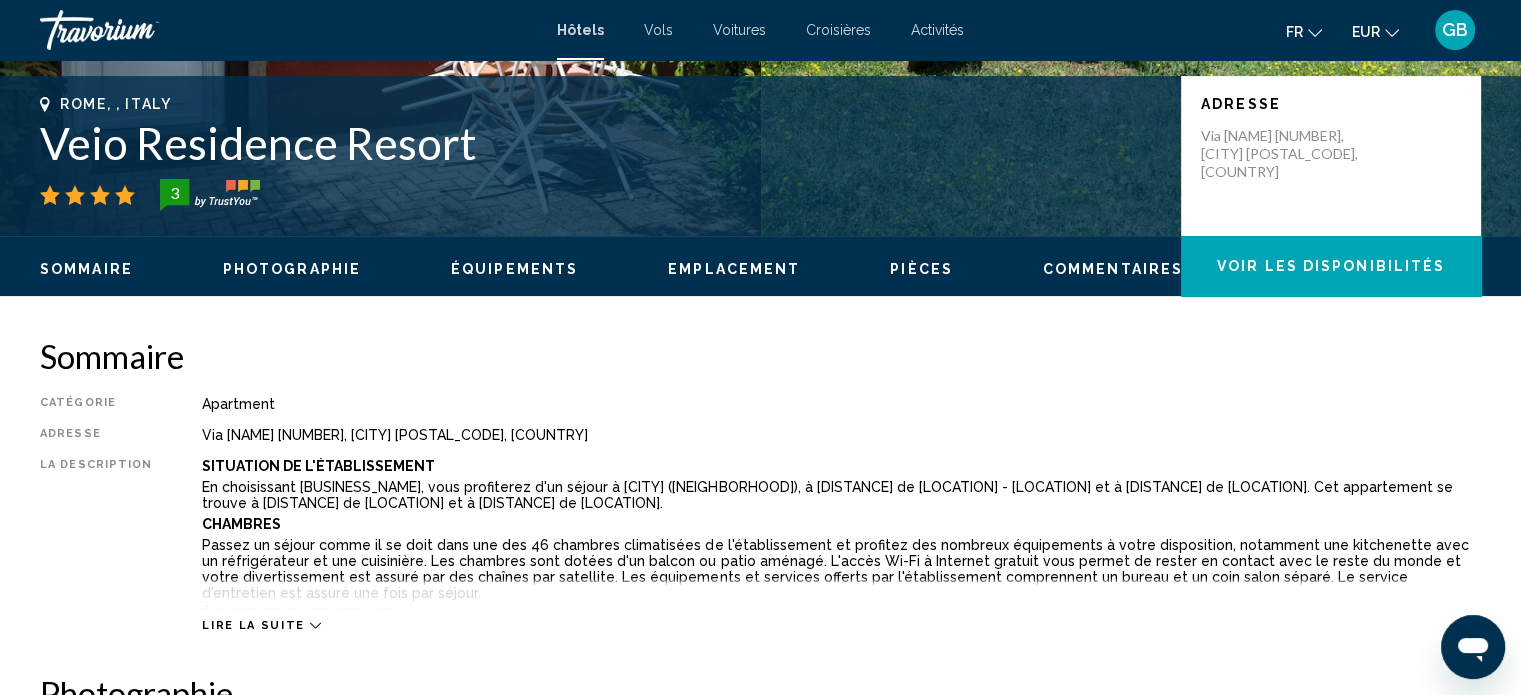 click on "Lire la suite" at bounding box center (261, 625) 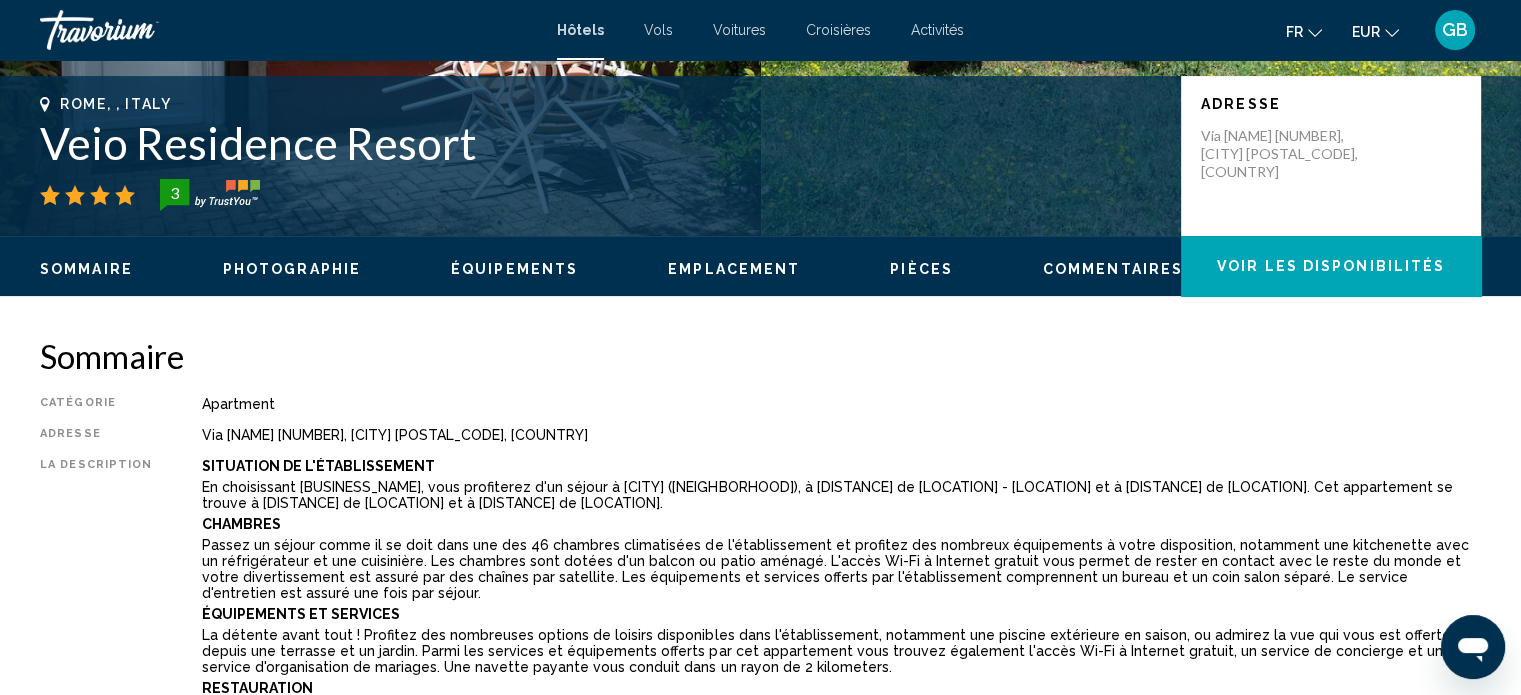 click on "Équipements Et Services" at bounding box center (301, 614) 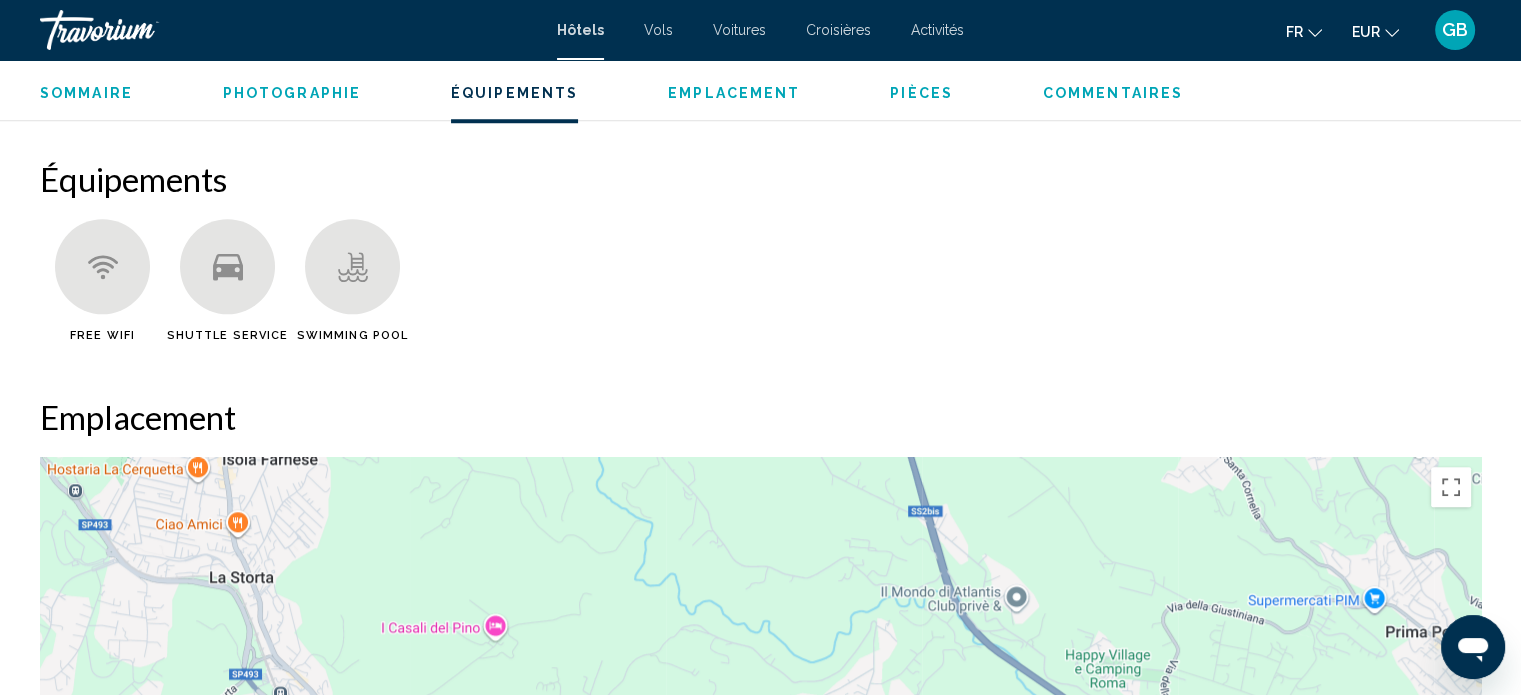 scroll, scrollTop: 1744, scrollLeft: 0, axis: vertical 